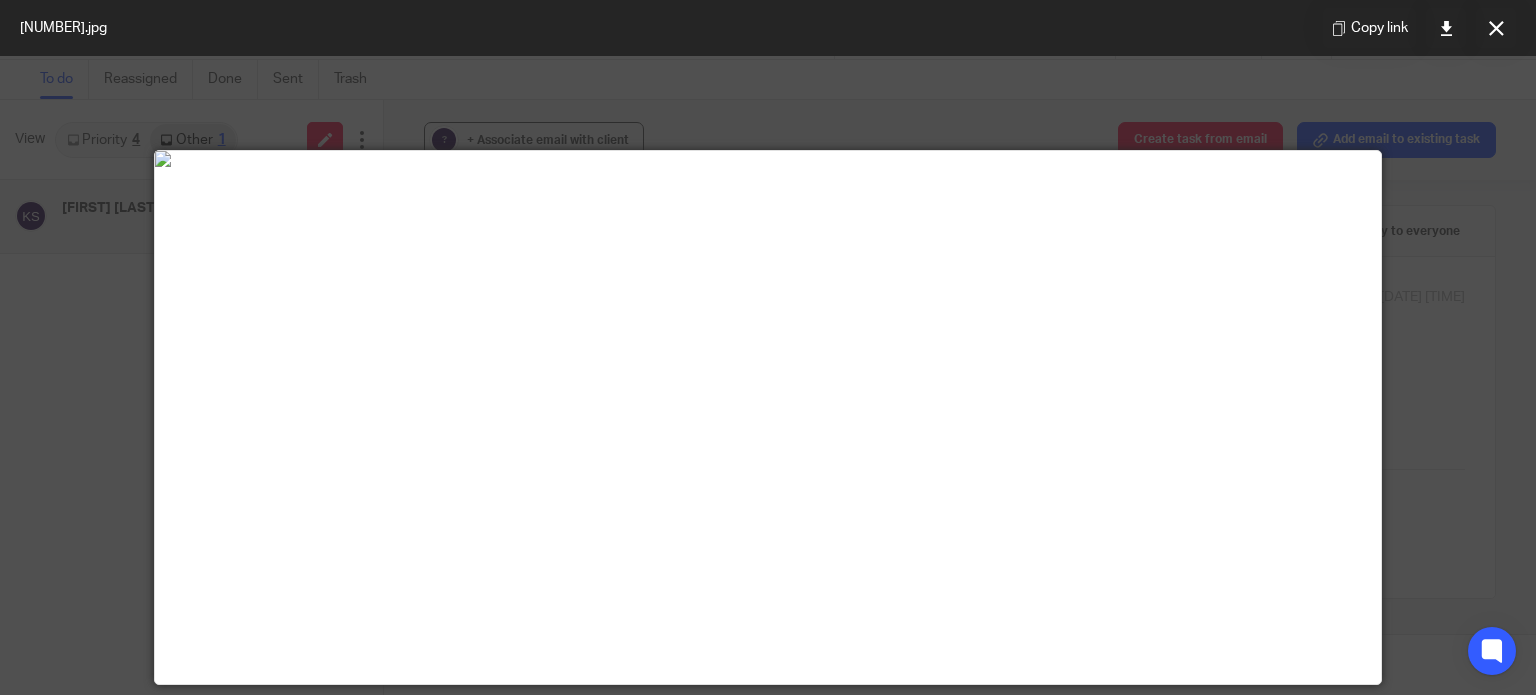 scroll, scrollTop: 0, scrollLeft: 0, axis: both 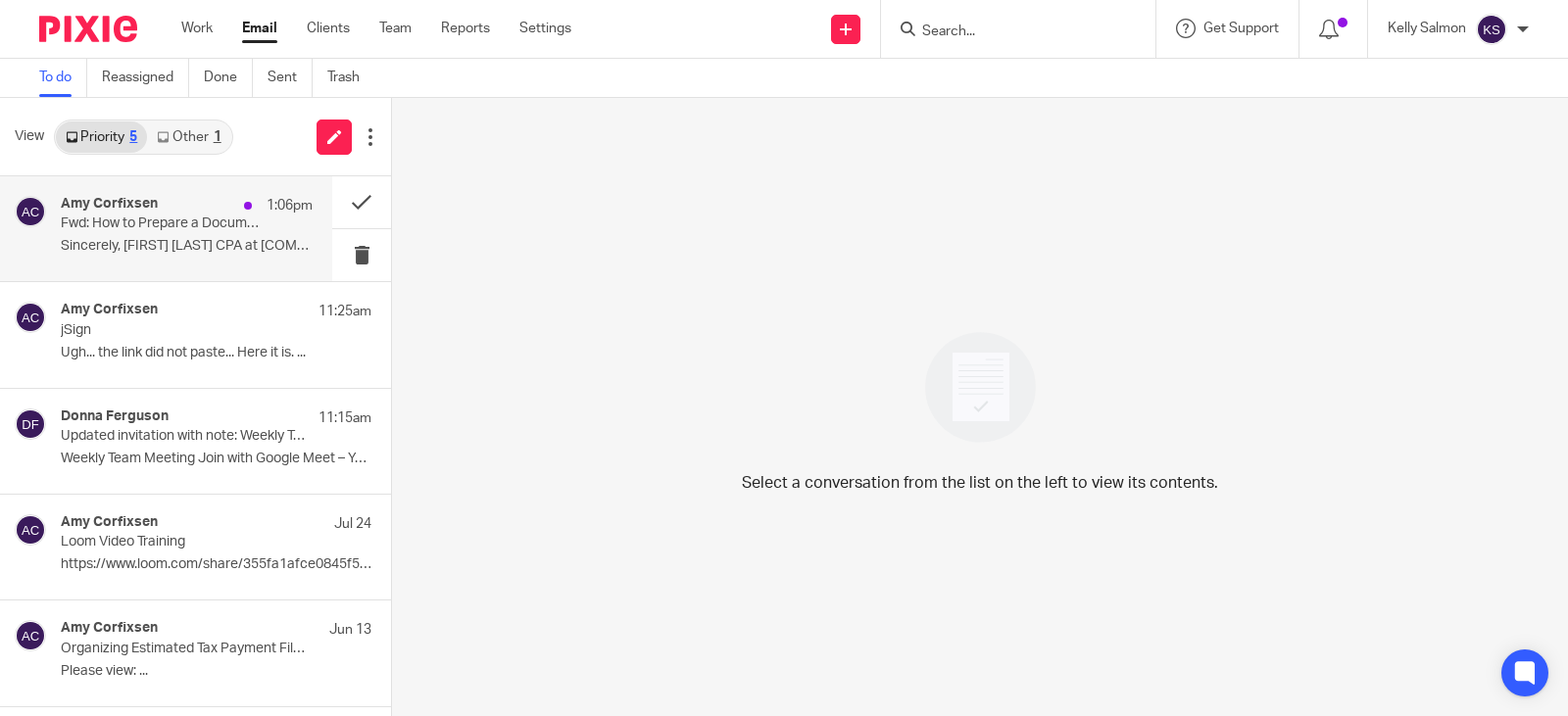 click on "Fwd: How to Prepare a Document for Signatures" at bounding box center (162, 223) 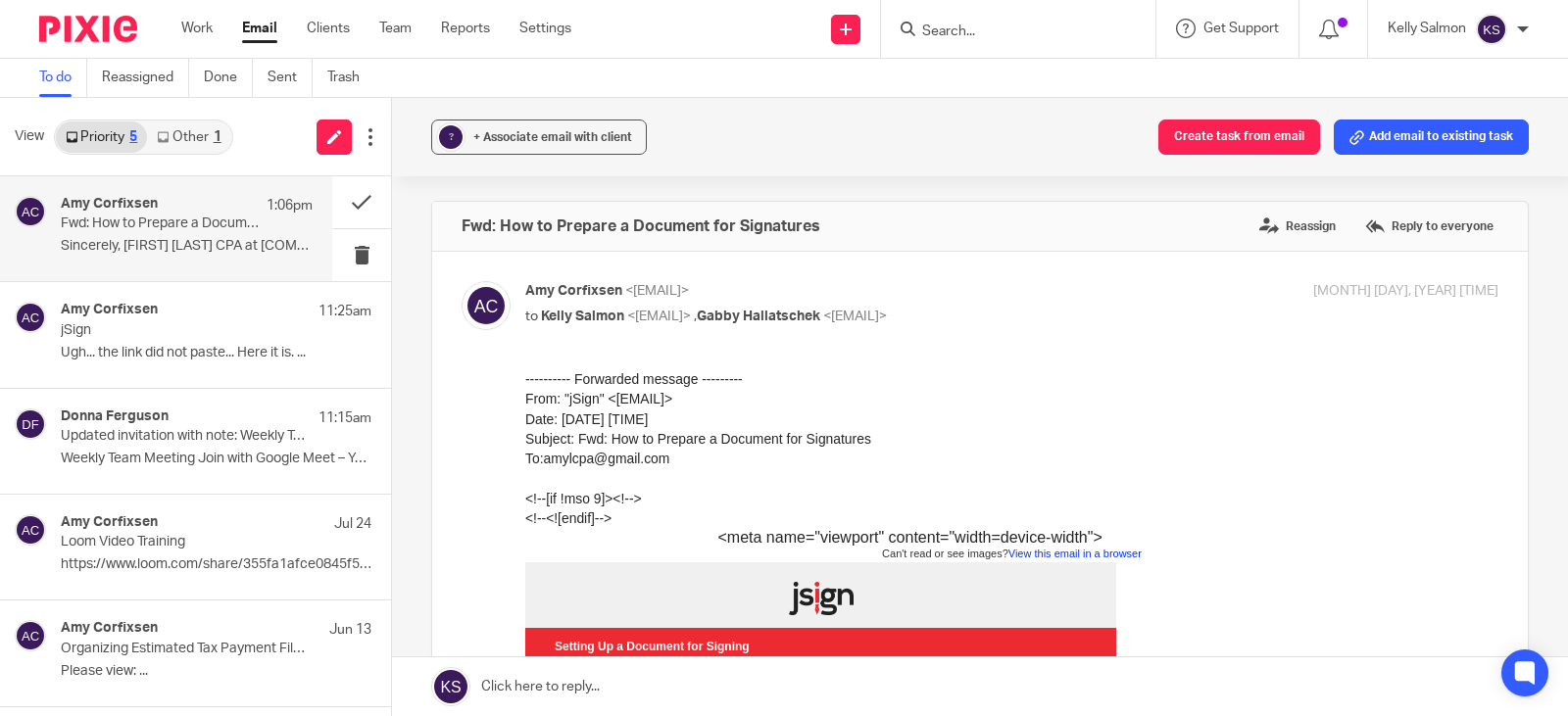 scroll, scrollTop: 0, scrollLeft: 0, axis: both 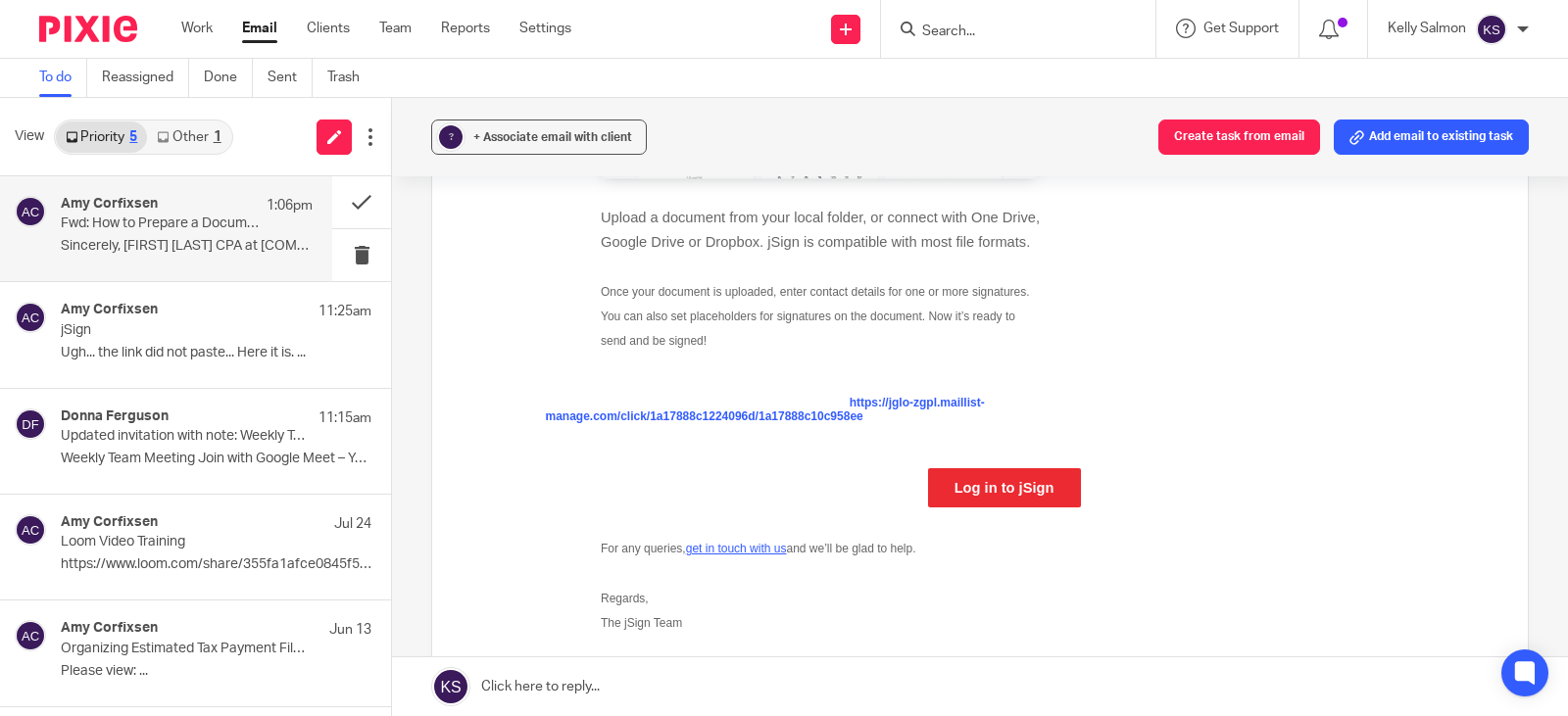 click on "Log in to jSign" at bounding box center [1004, 488] 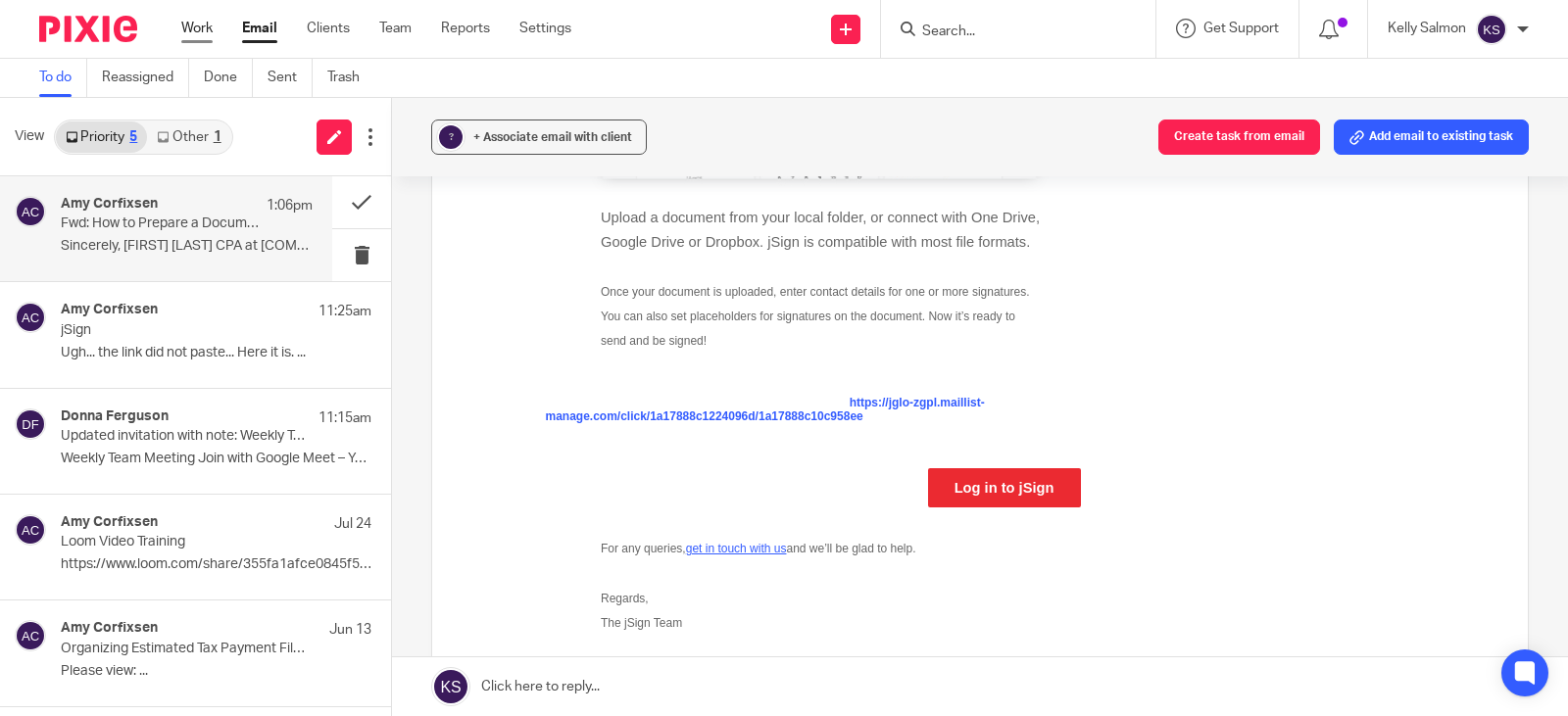 click on "Work" at bounding box center [197, 28] 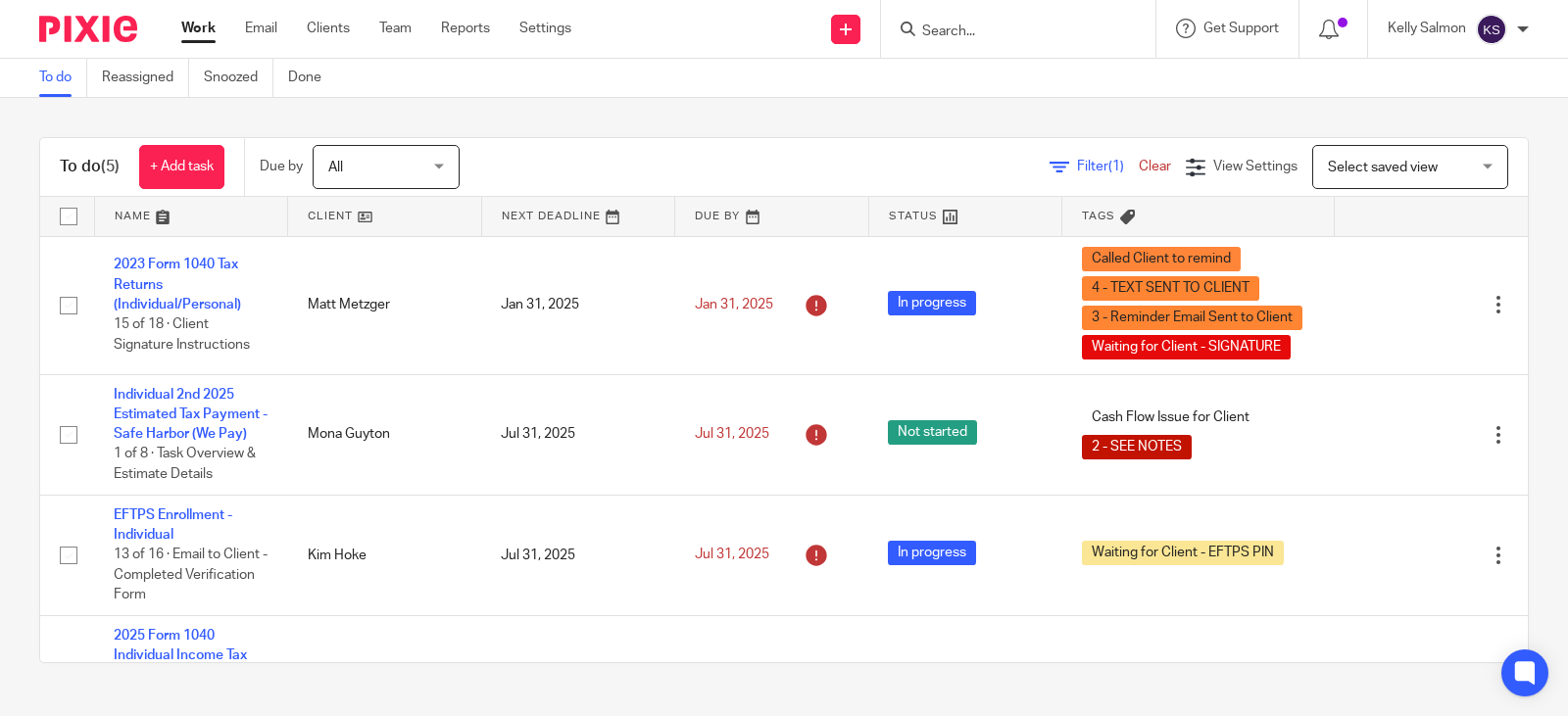 scroll, scrollTop: 0, scrollLeft: 0, axis: both 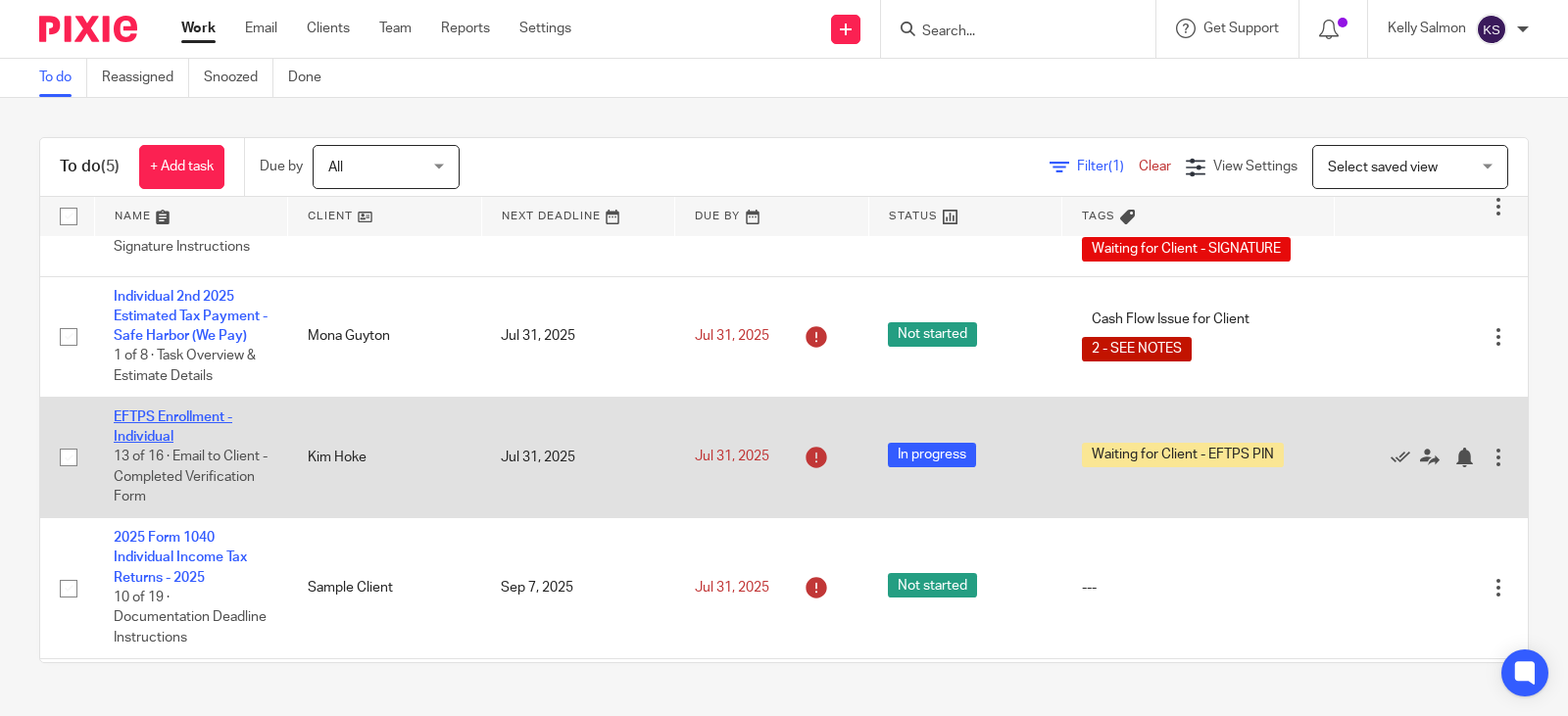 click on "EFTPS Enrollment - Individual" at bounding box center (172, 427) 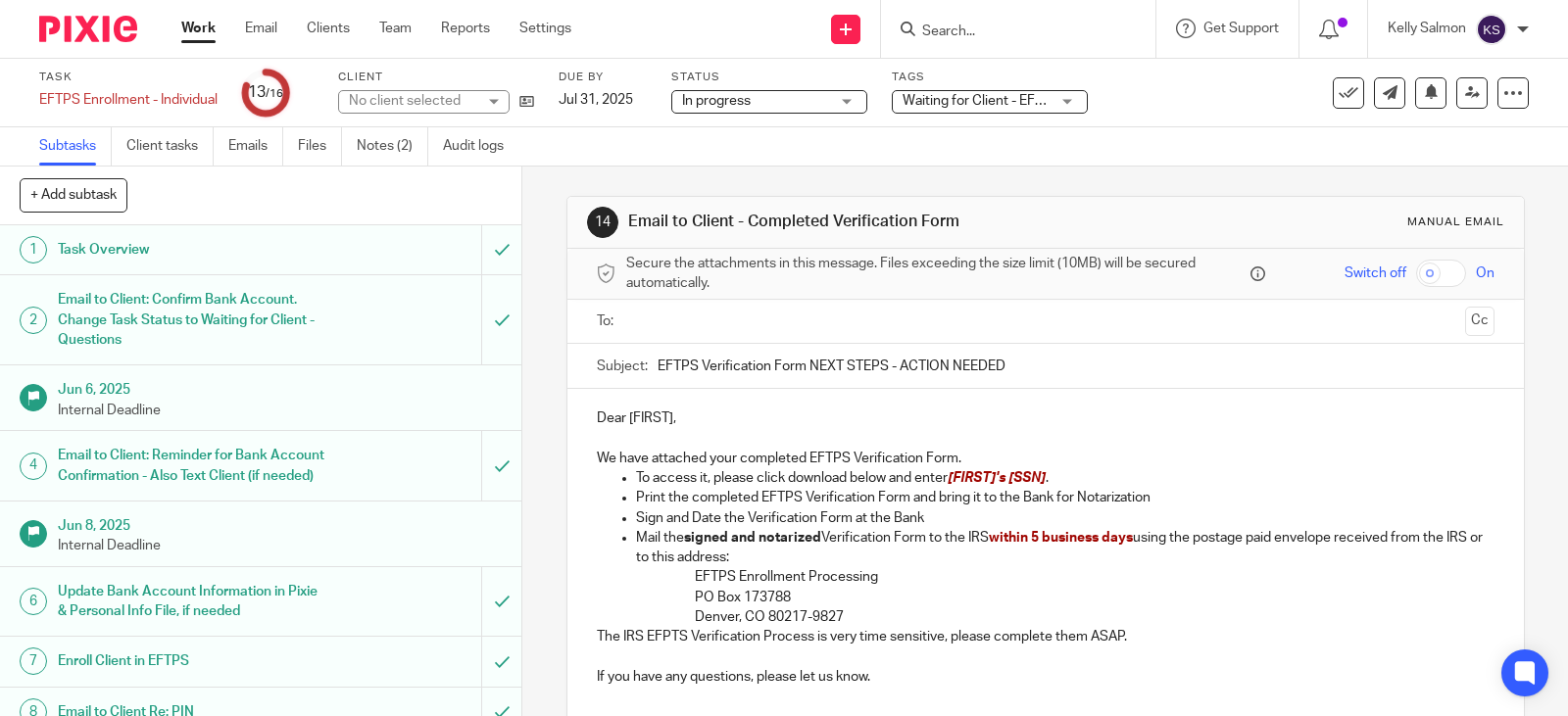 scroll, scrollTop: 0, scrollLeft: 0, axis: both 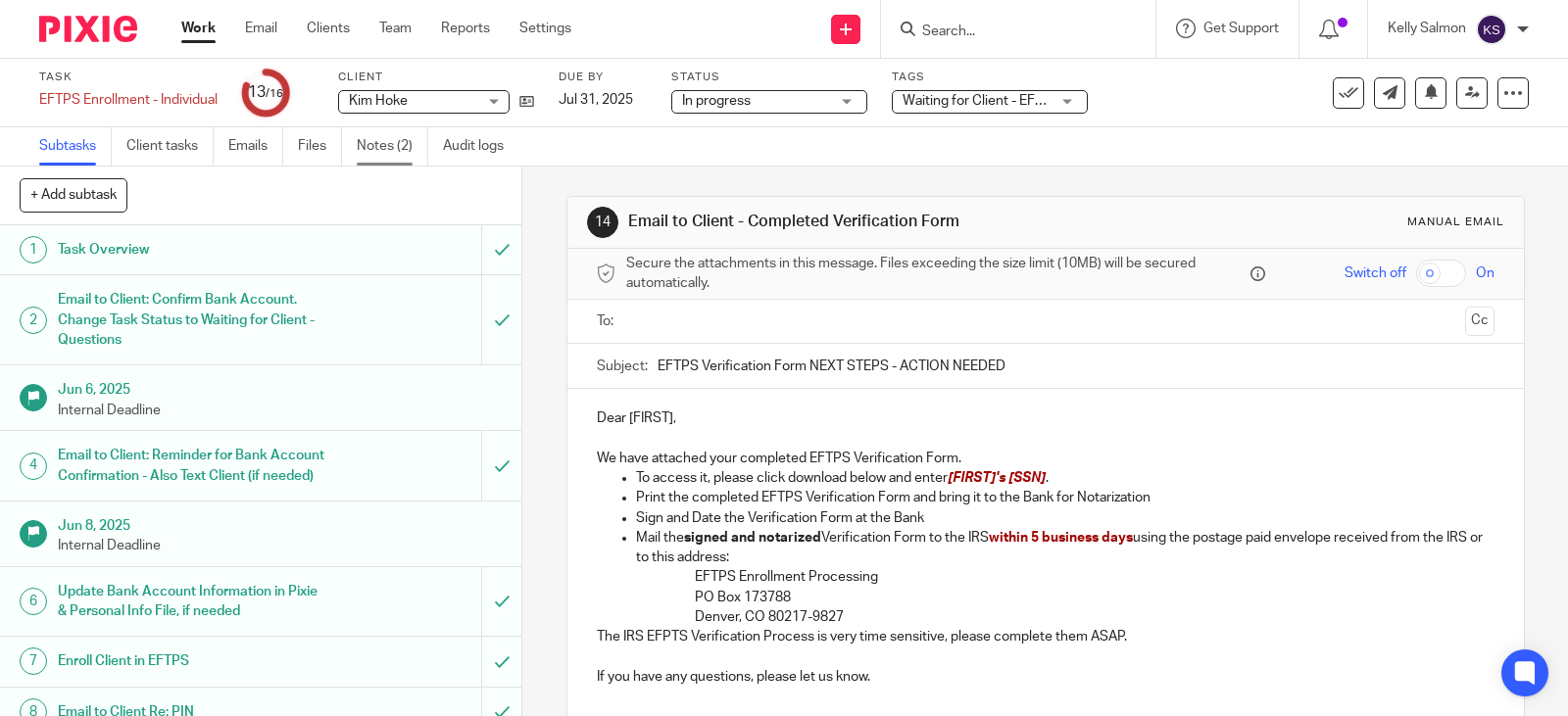 click on "Notes (2)" at bounding box center (392, 146) 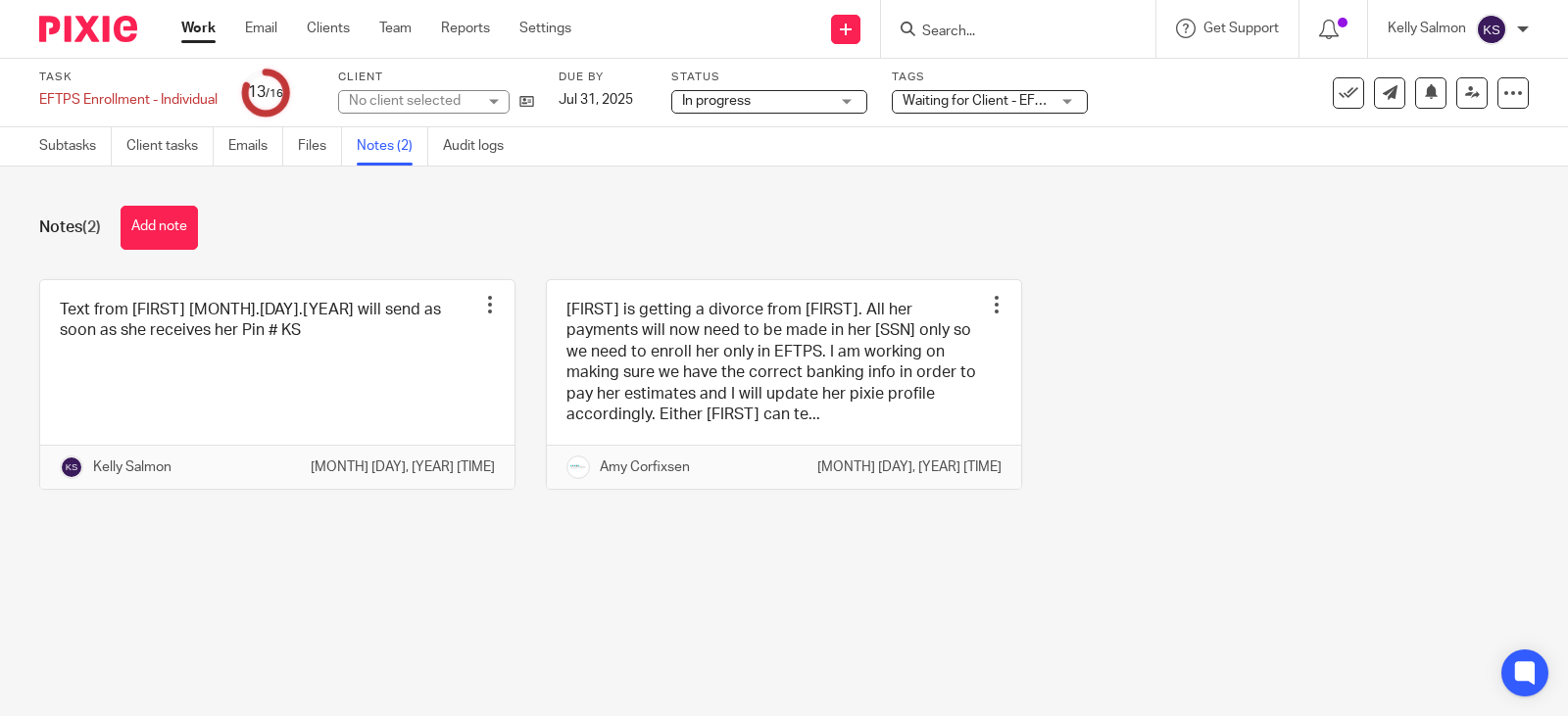 scroll, scrollTop: 0, scrollLeft: 0, axis: both 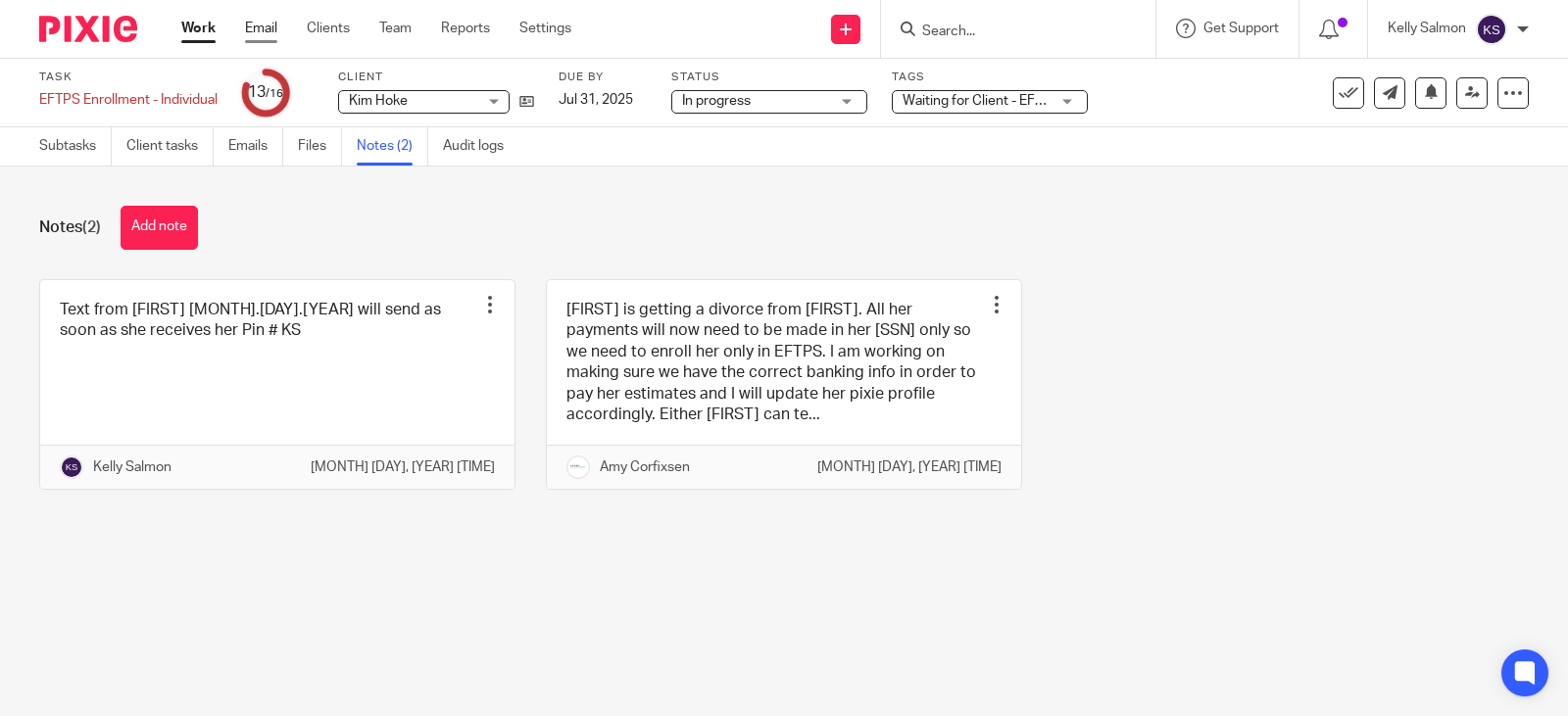 click on "Email" at bounding box center (261, 28) 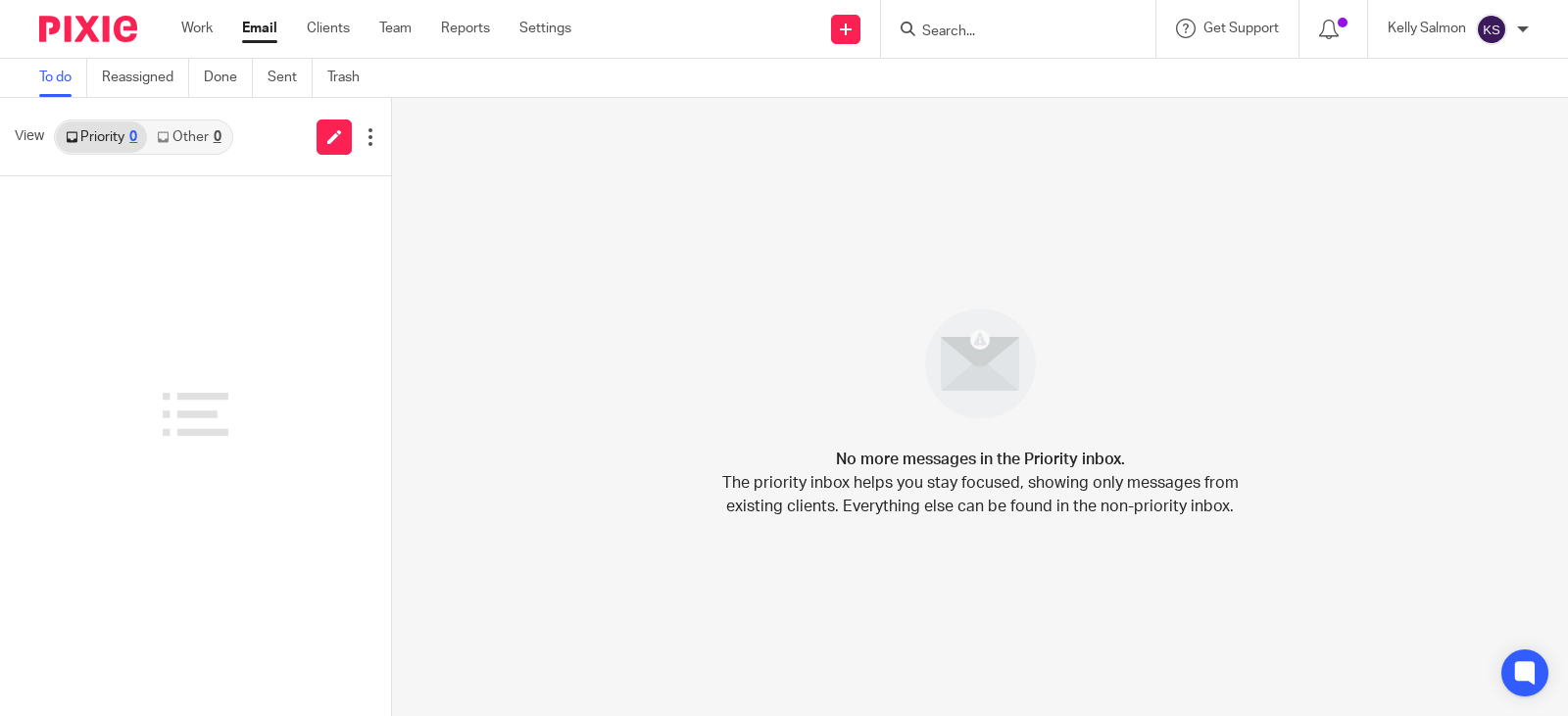 scroll, scrollTop: 0, scrollLeft: 0, axis: both 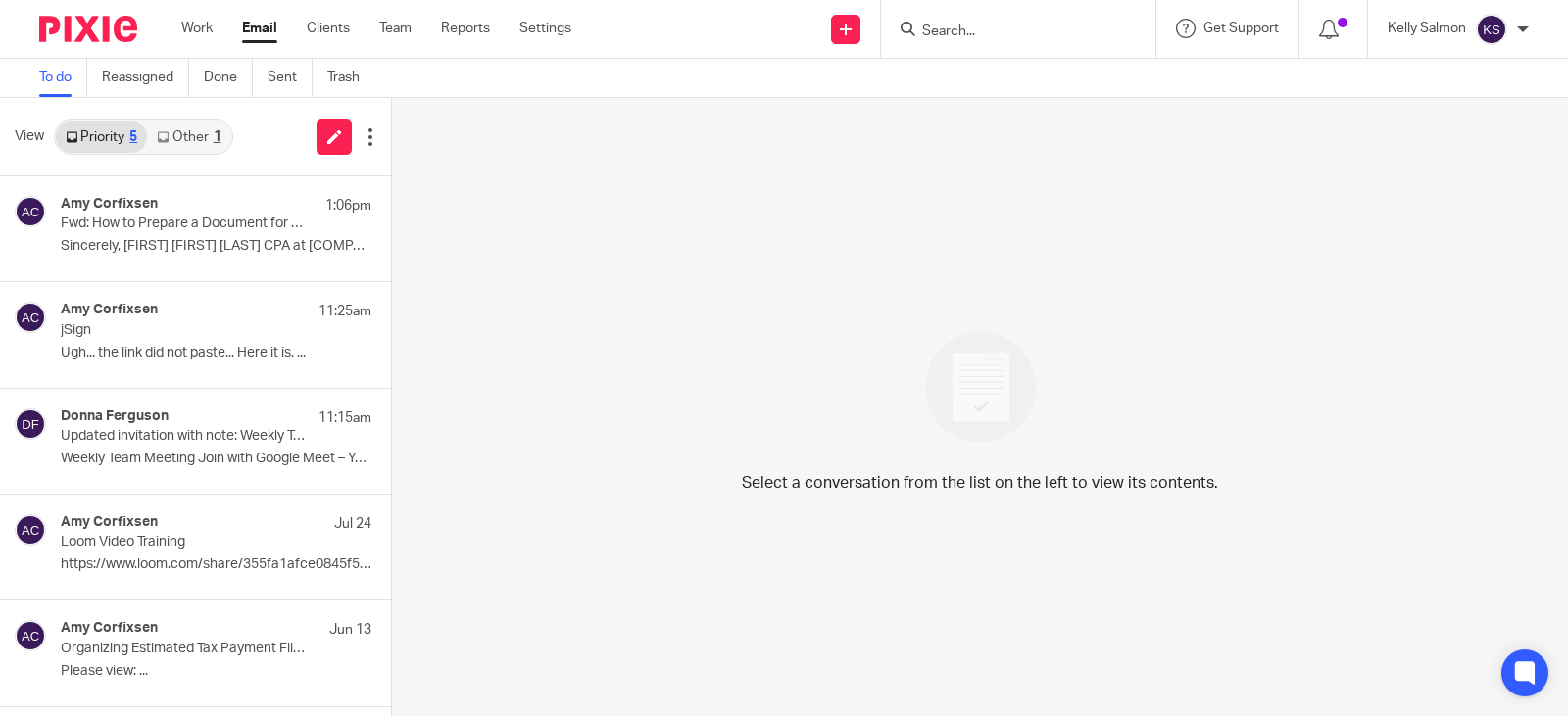 click on "Email" at bounding box center (260, 28) 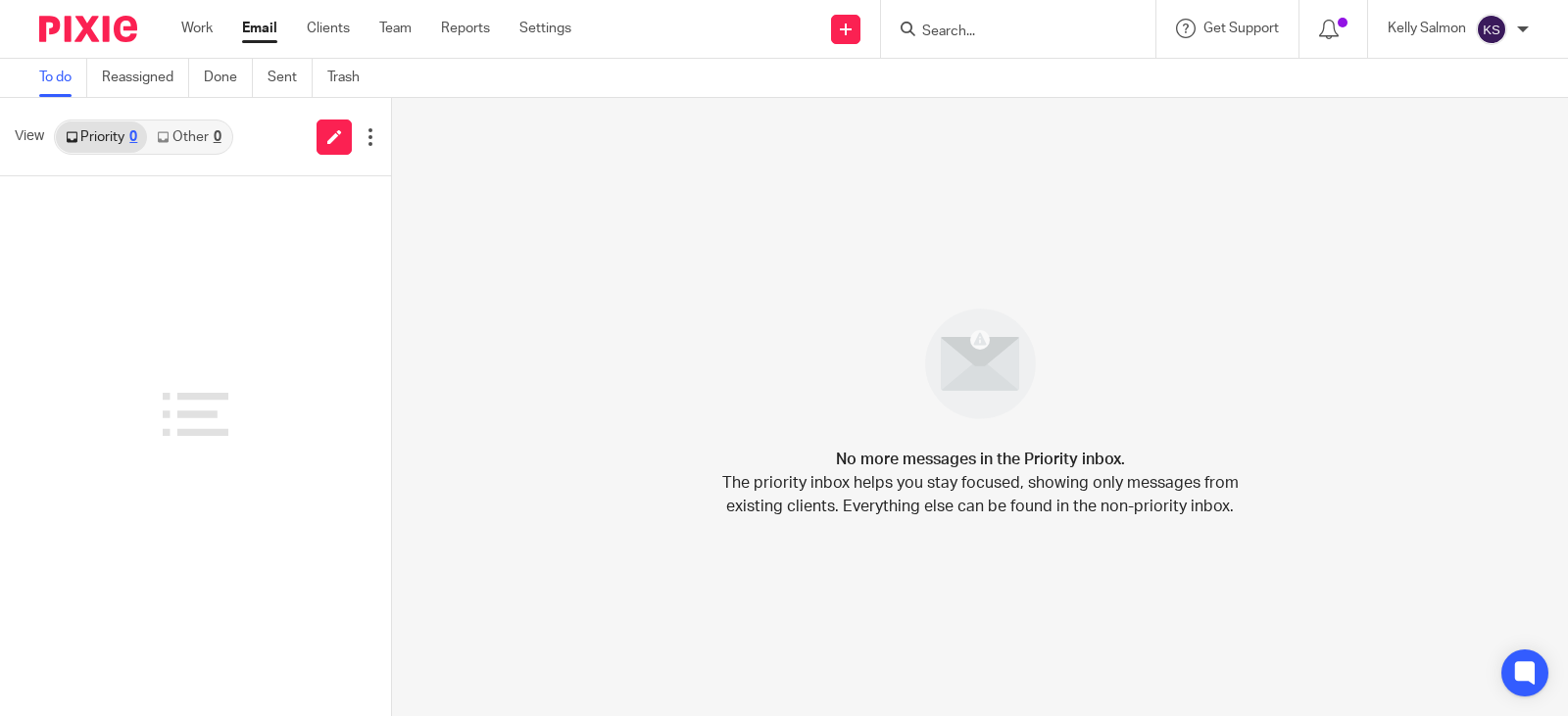 scroll, scrollTop: 0, scrollLeft: 0, axis: both 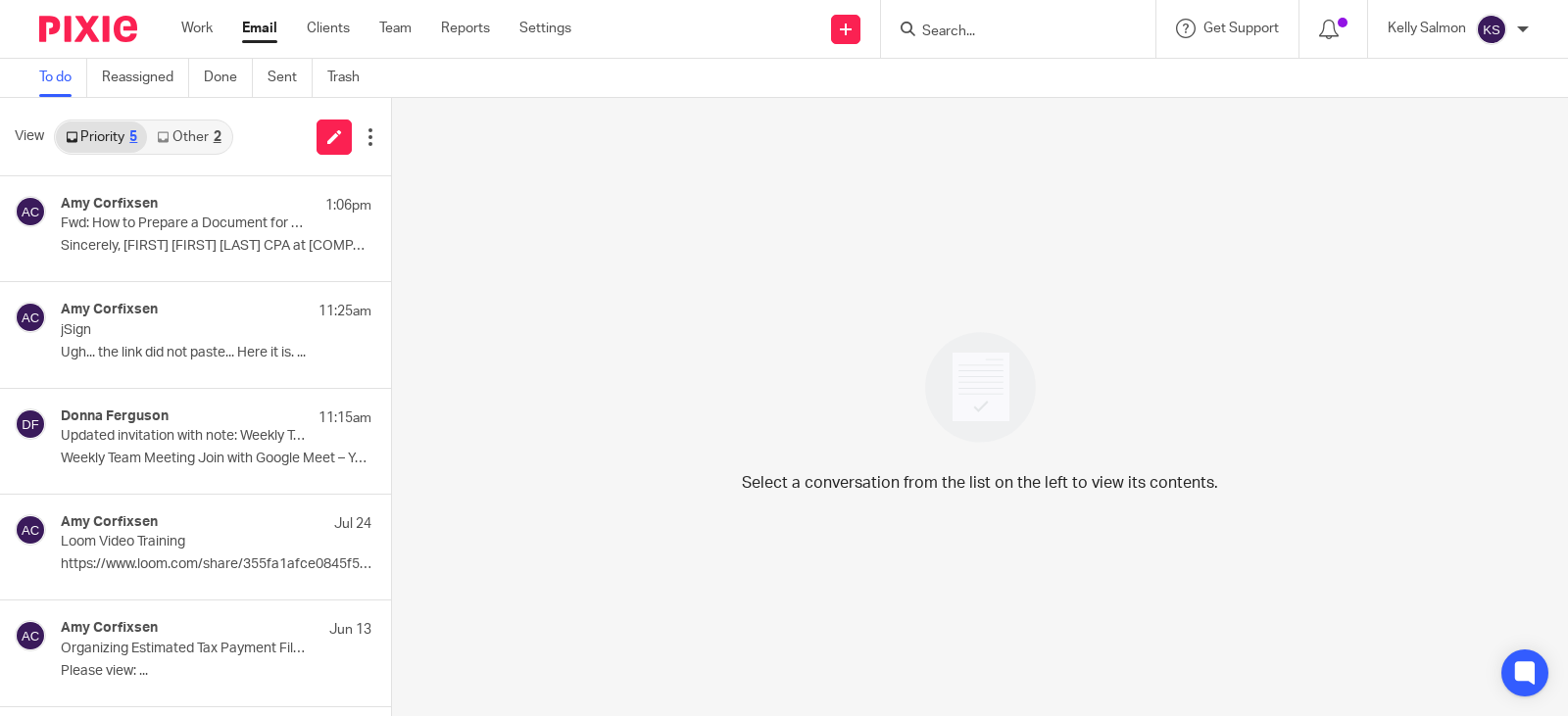 click on "Other
2" at bounding box center [188, 137] 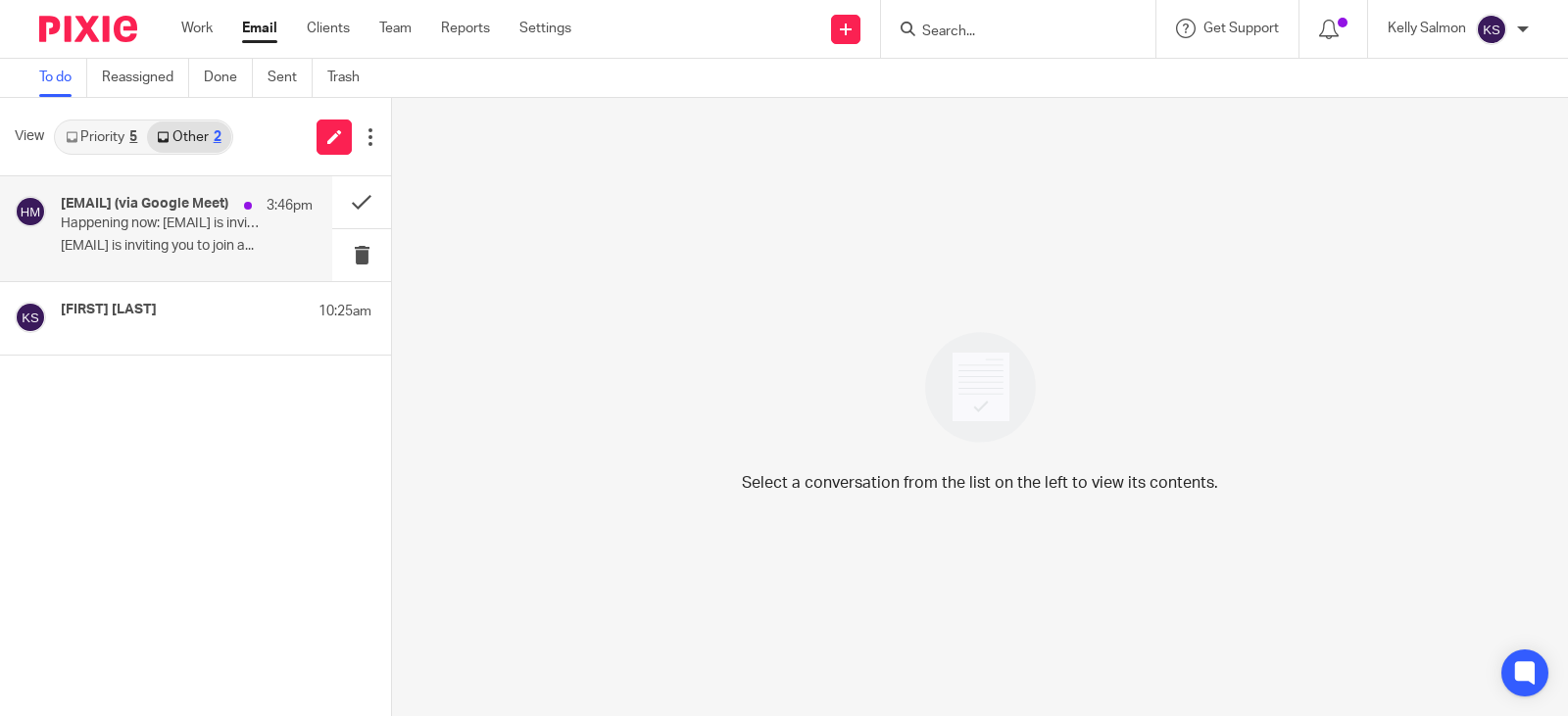 click on "Happening now: hollyutting@gmail.com is inviting you to a video call" at bounding box center [162, 223] 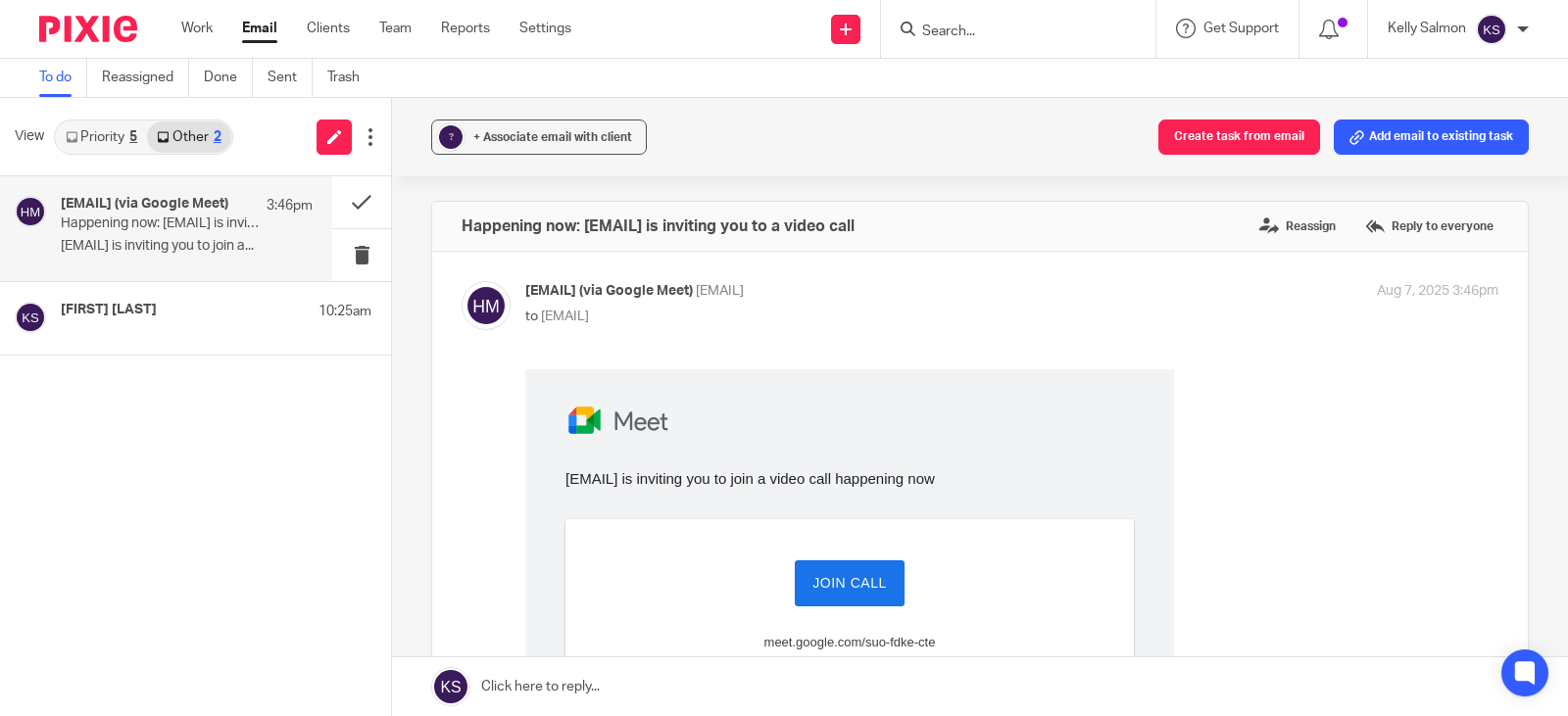 scroll, scrollTop: 0, scrollLeft: 0, axis: both 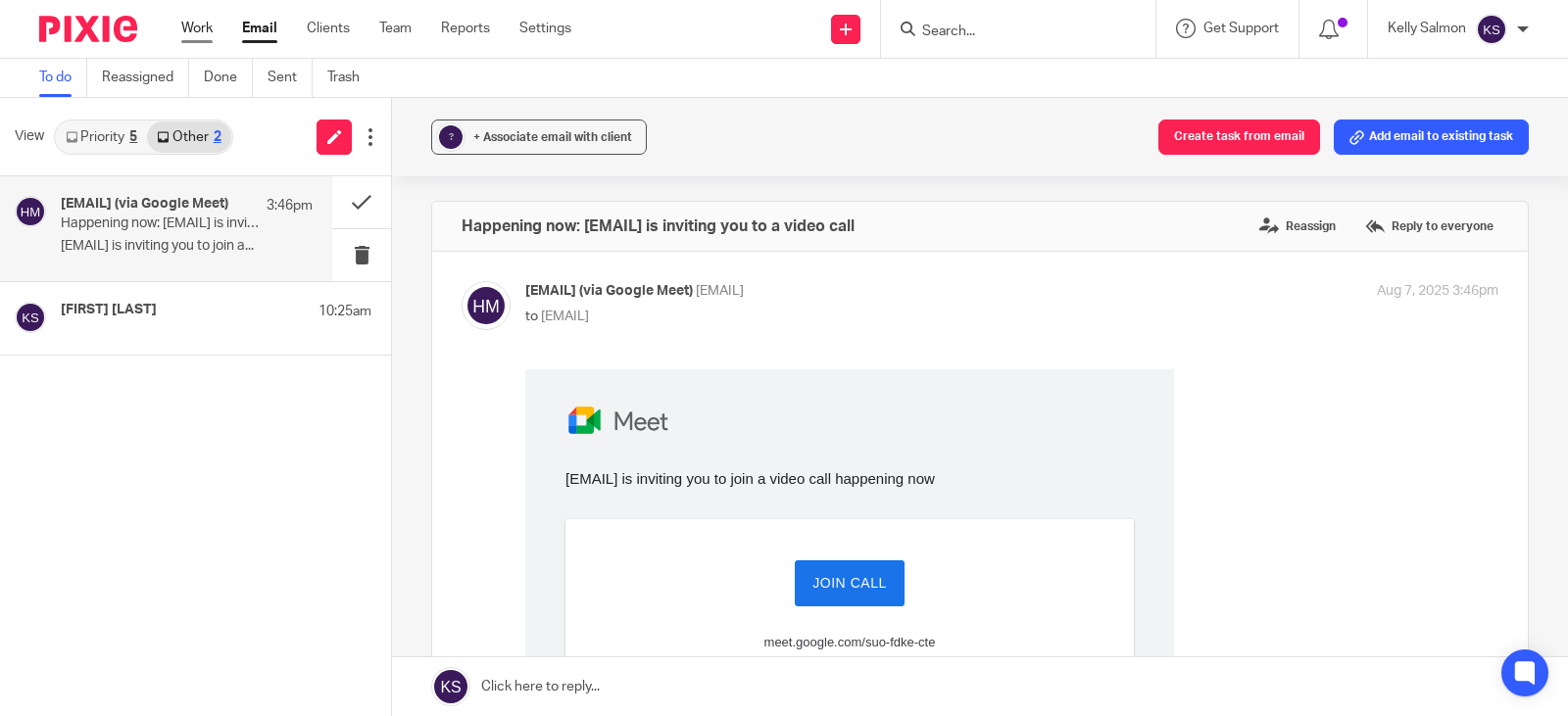 click on "Work" at bounding box center (197, 28) 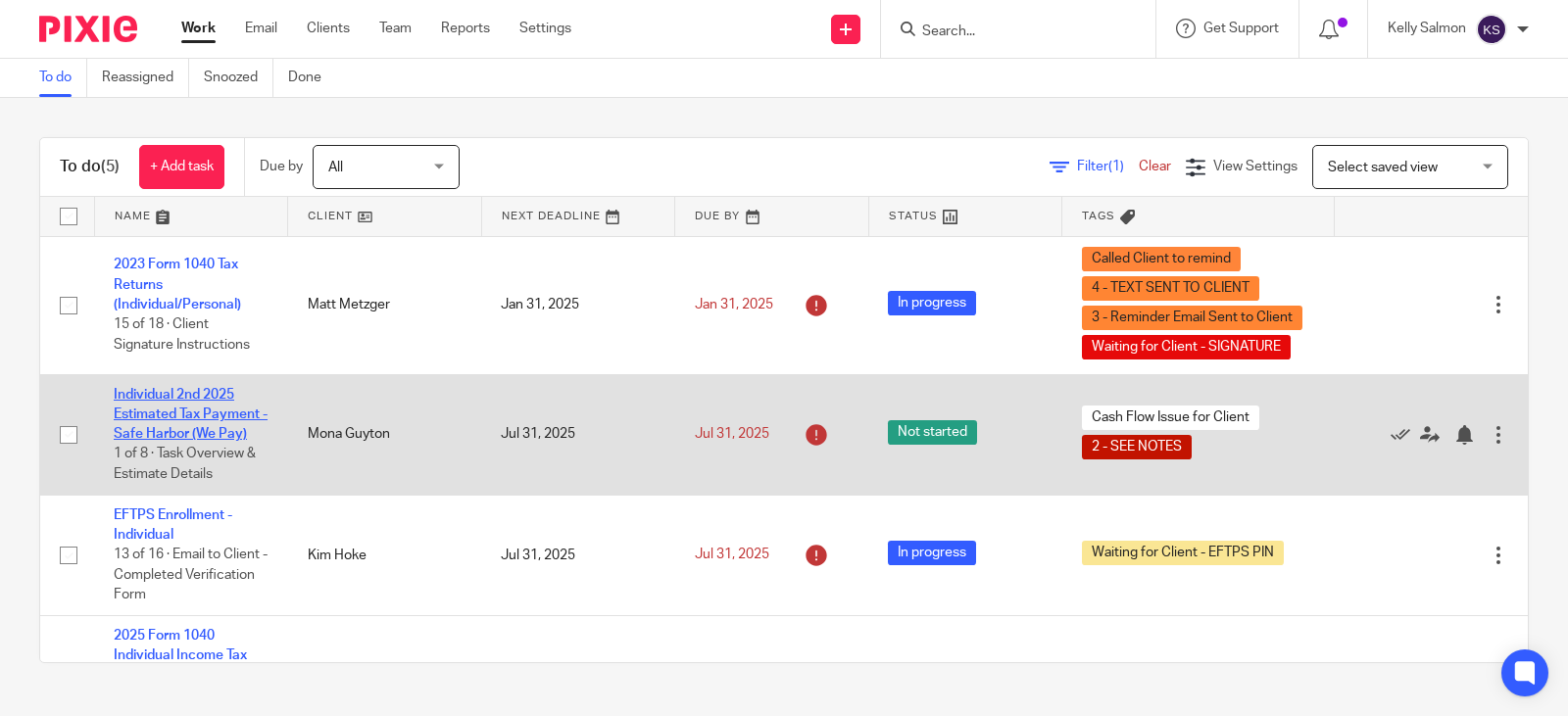 scroll, scrollTop: 0, scrollLeft: 0, axis: both 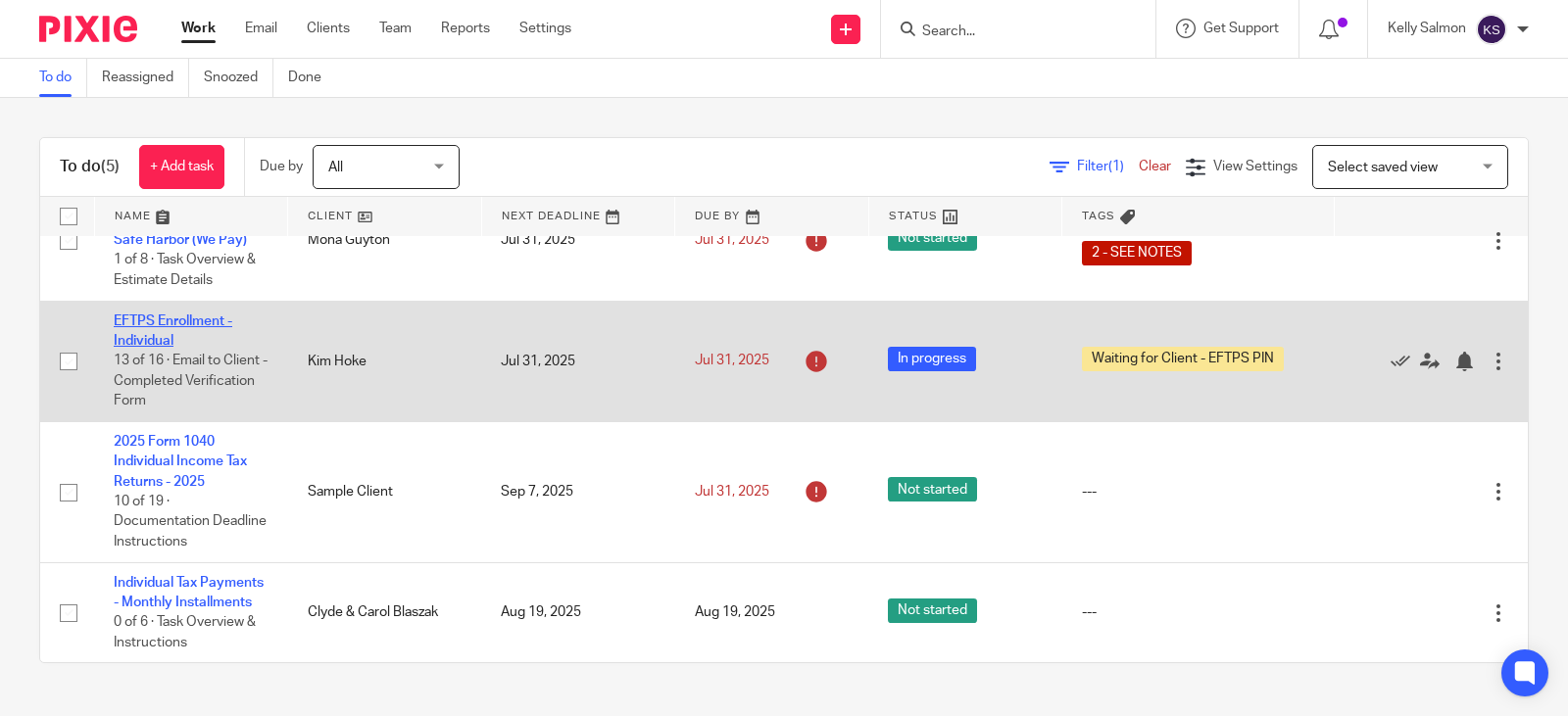 click on "EFTPS Enrollment - Individual" at bounding box center [172, 331] 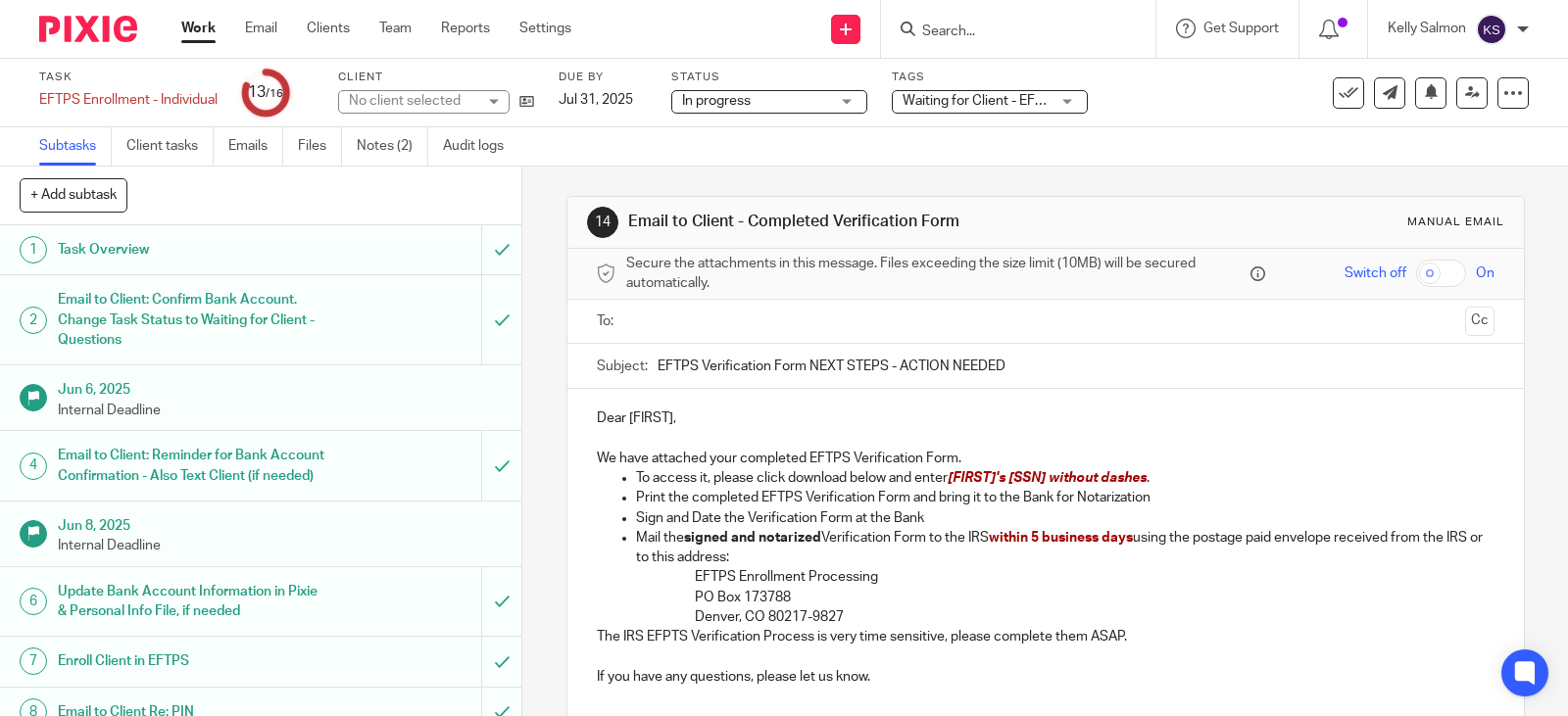 scroll, scrollTop: 0, scrollLeft: 0, axis: both 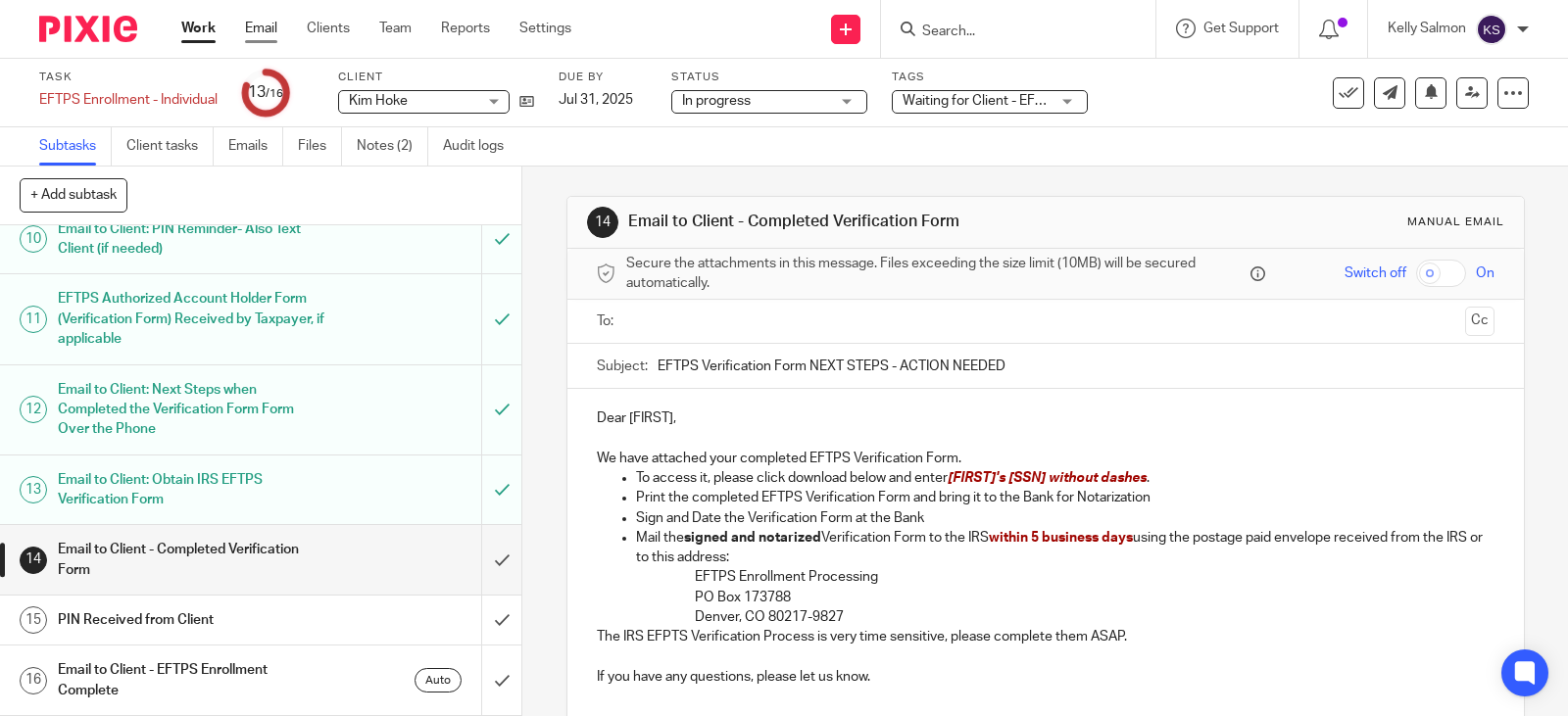 click on "Email" at bounding box center (261, 28) 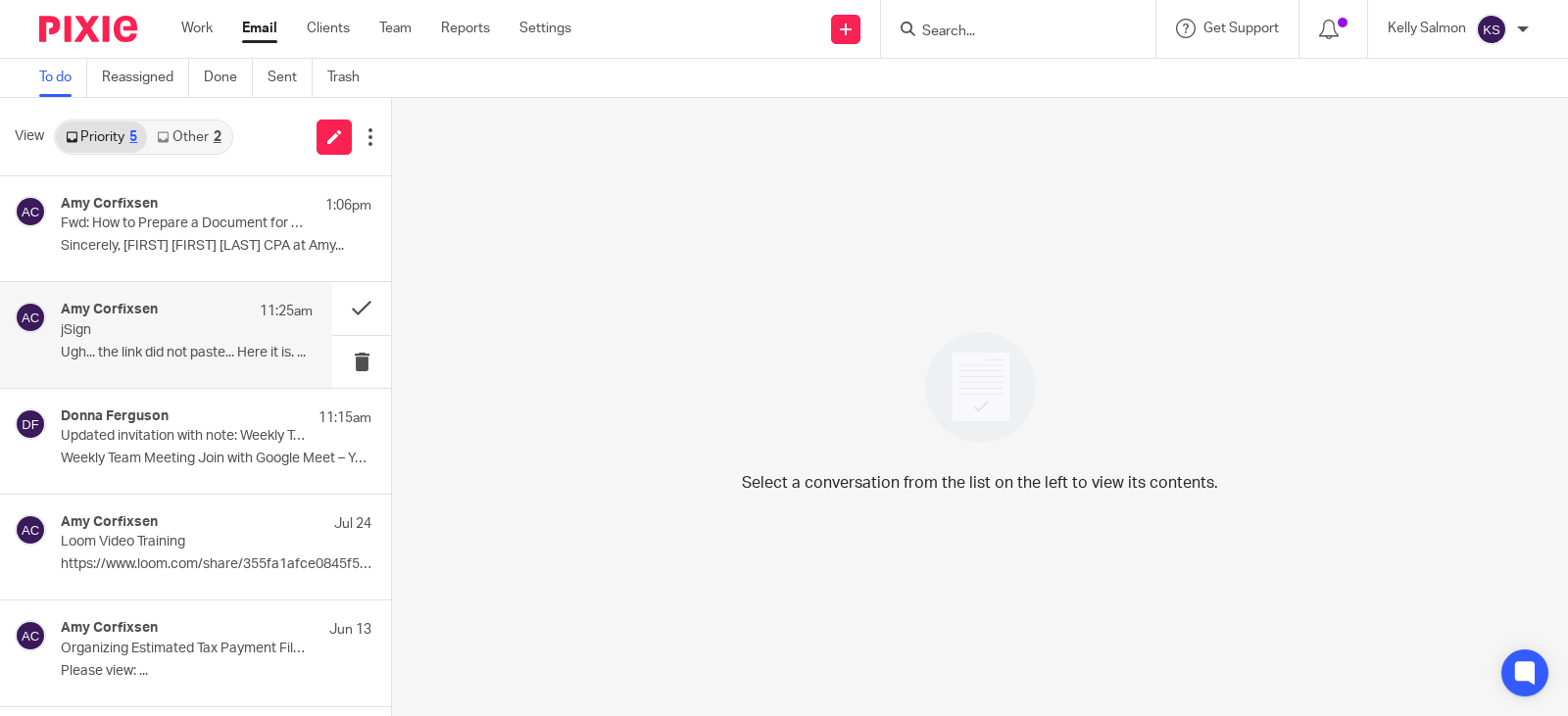 scroll, scrollTop: 0, scrollLeft: 0, axis: both 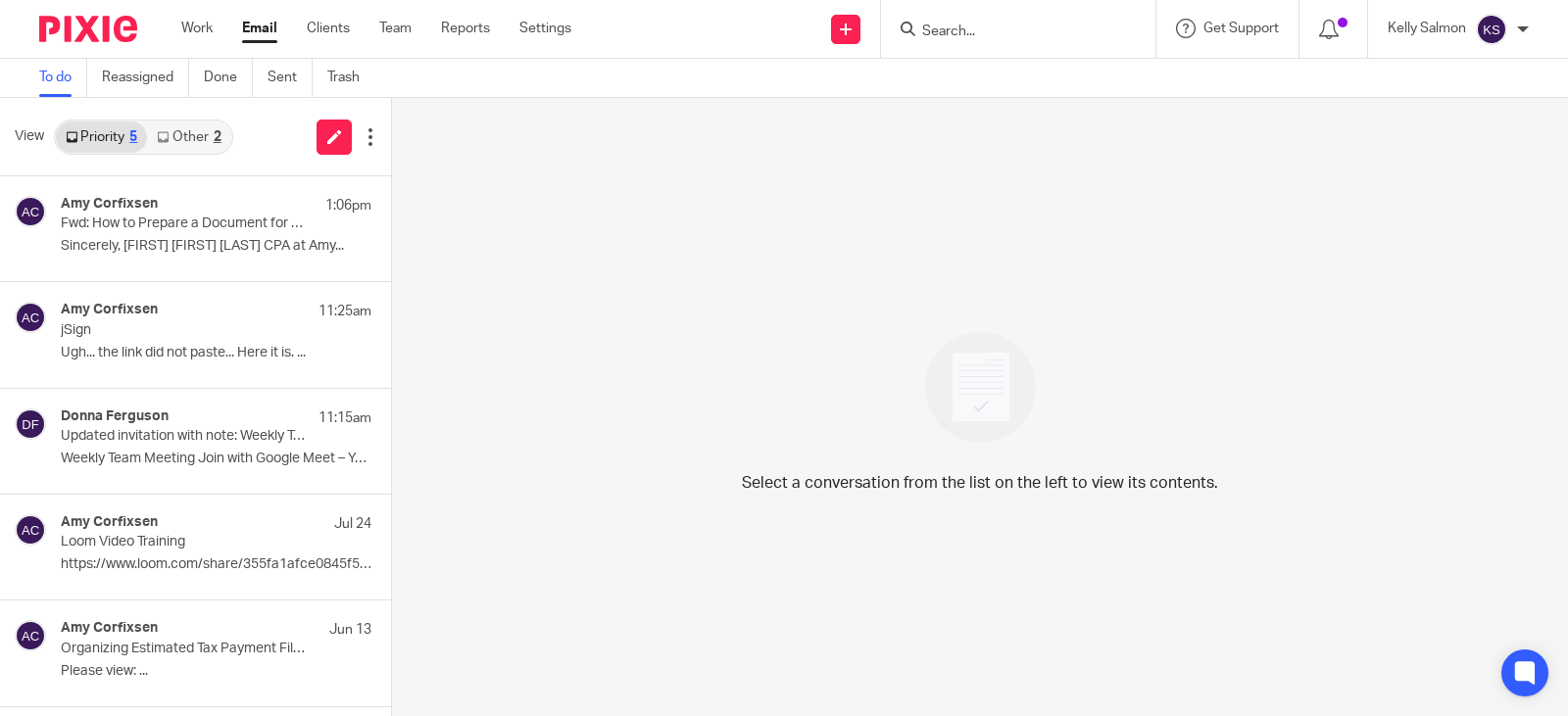 click on "Other
2" at bounding box center (188, 137) 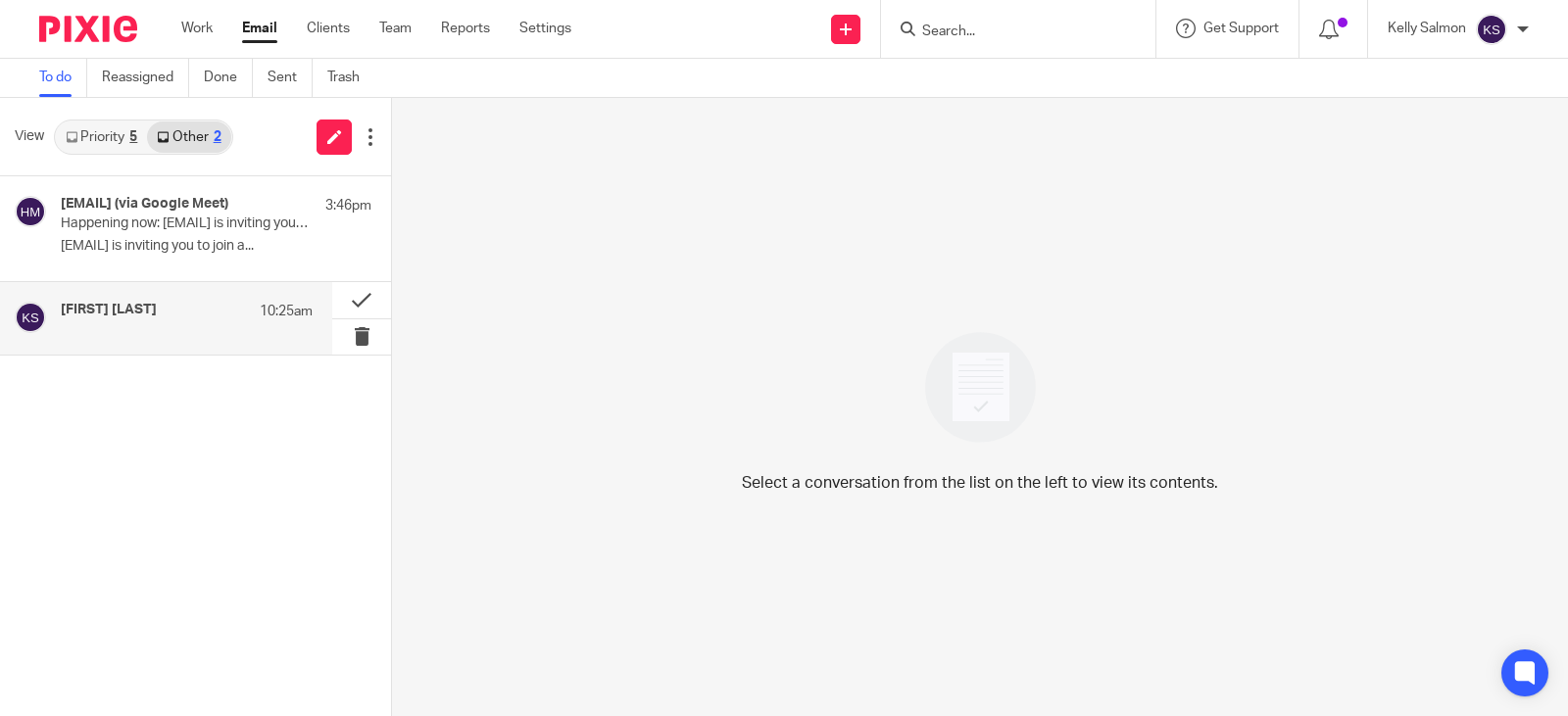click on "Kelly salmon
10:25am" at bounding box center [186, 311] 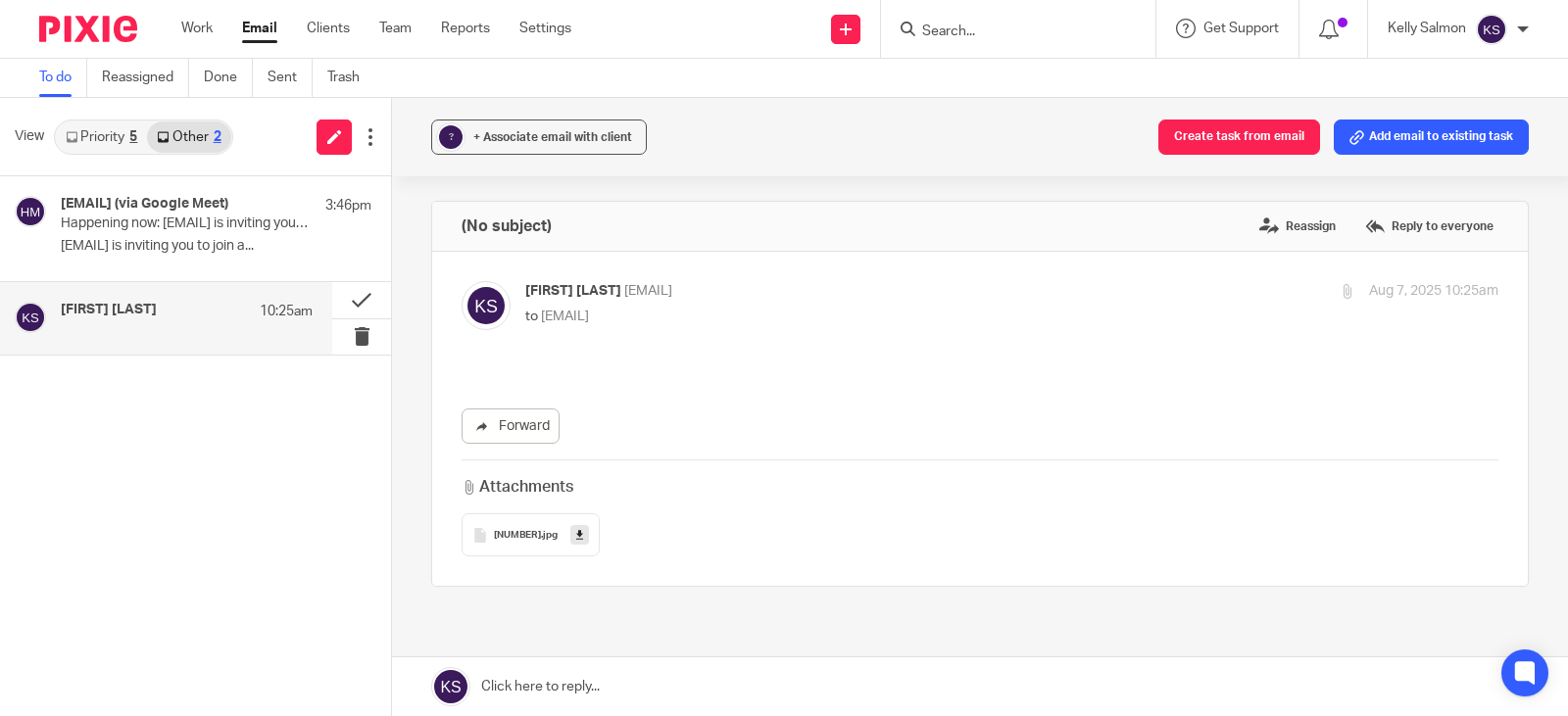 scroll, scrollTop: 0, scrollLeft: 0, axis: both 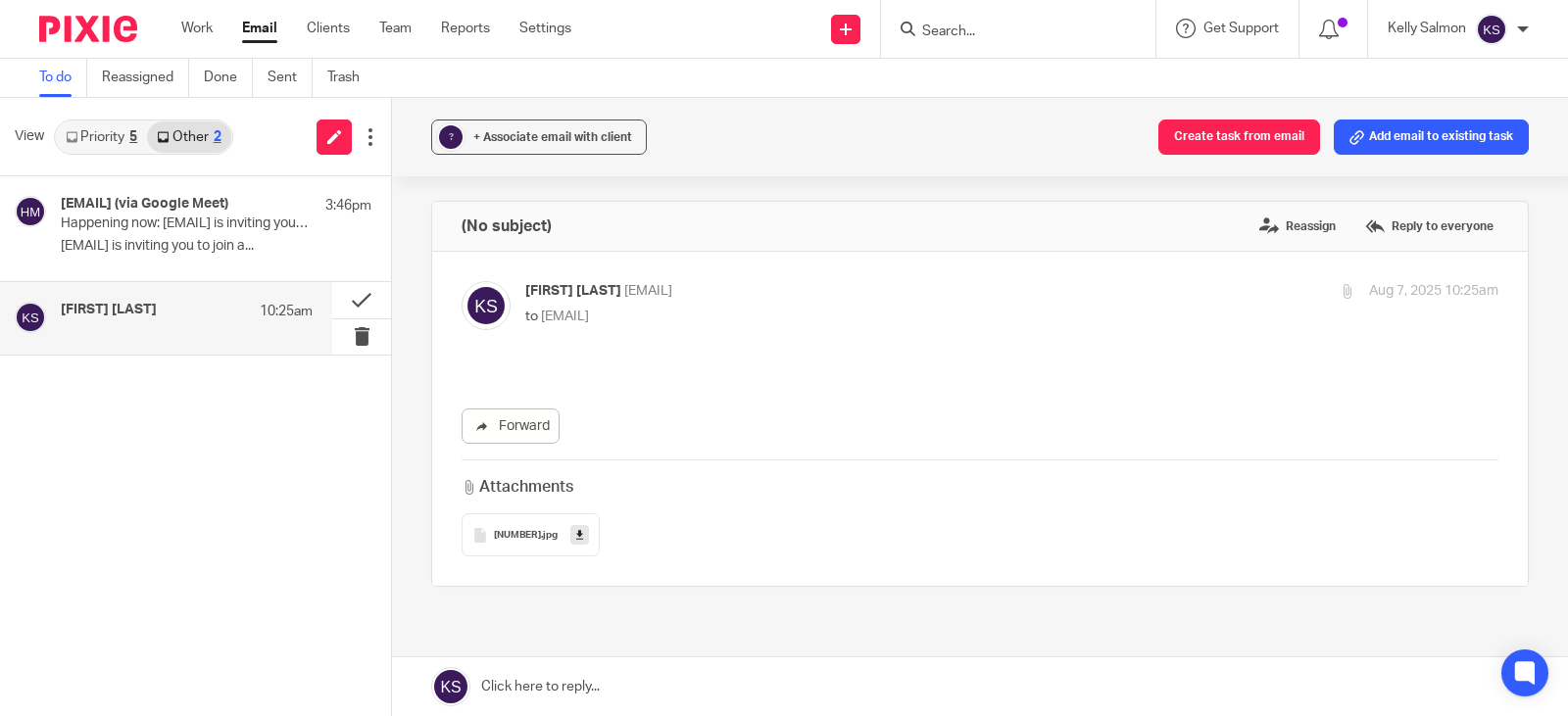 click on "4165378950766970129 .jpg" at bounding box center (530, 535) 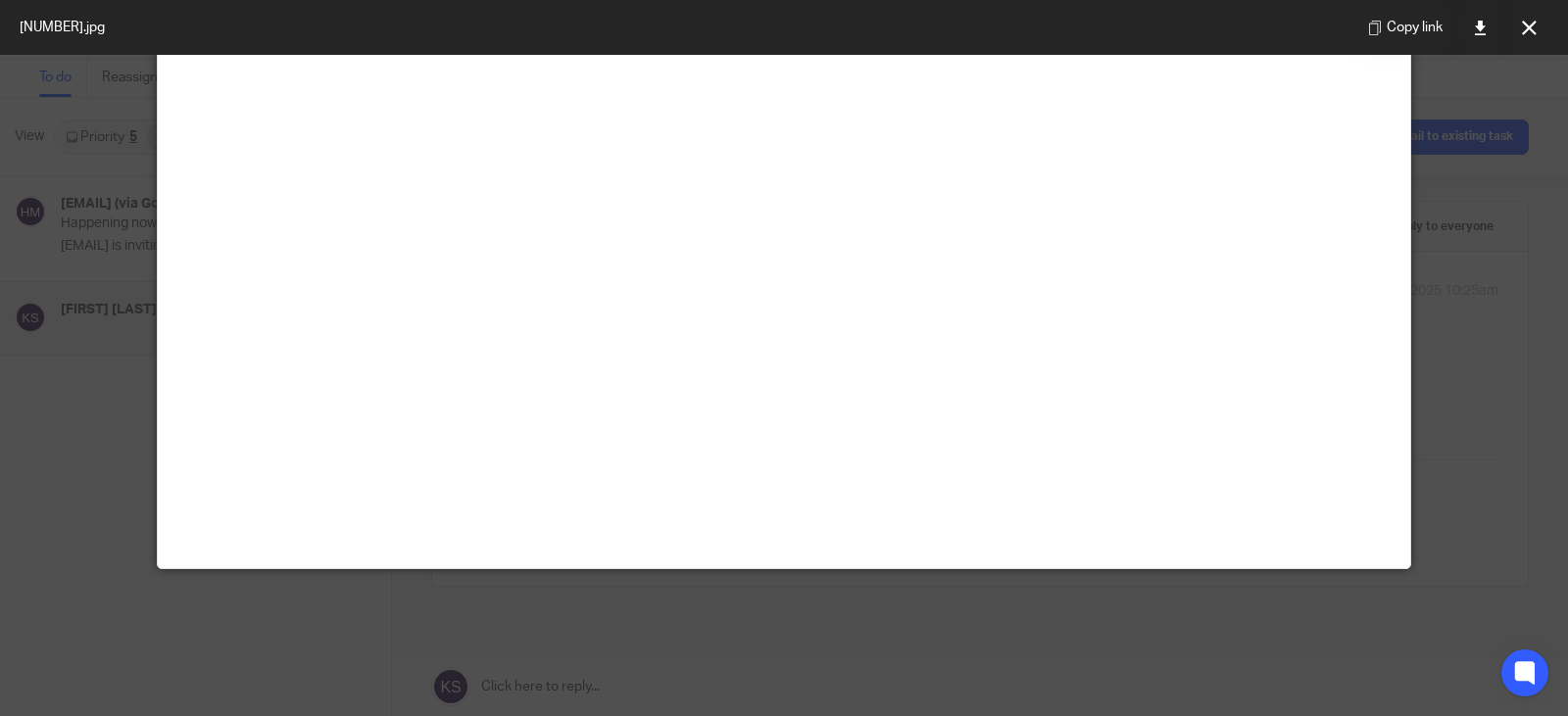 scroll, scrollTop: 392, scrollLeft: 0, axis: vertical 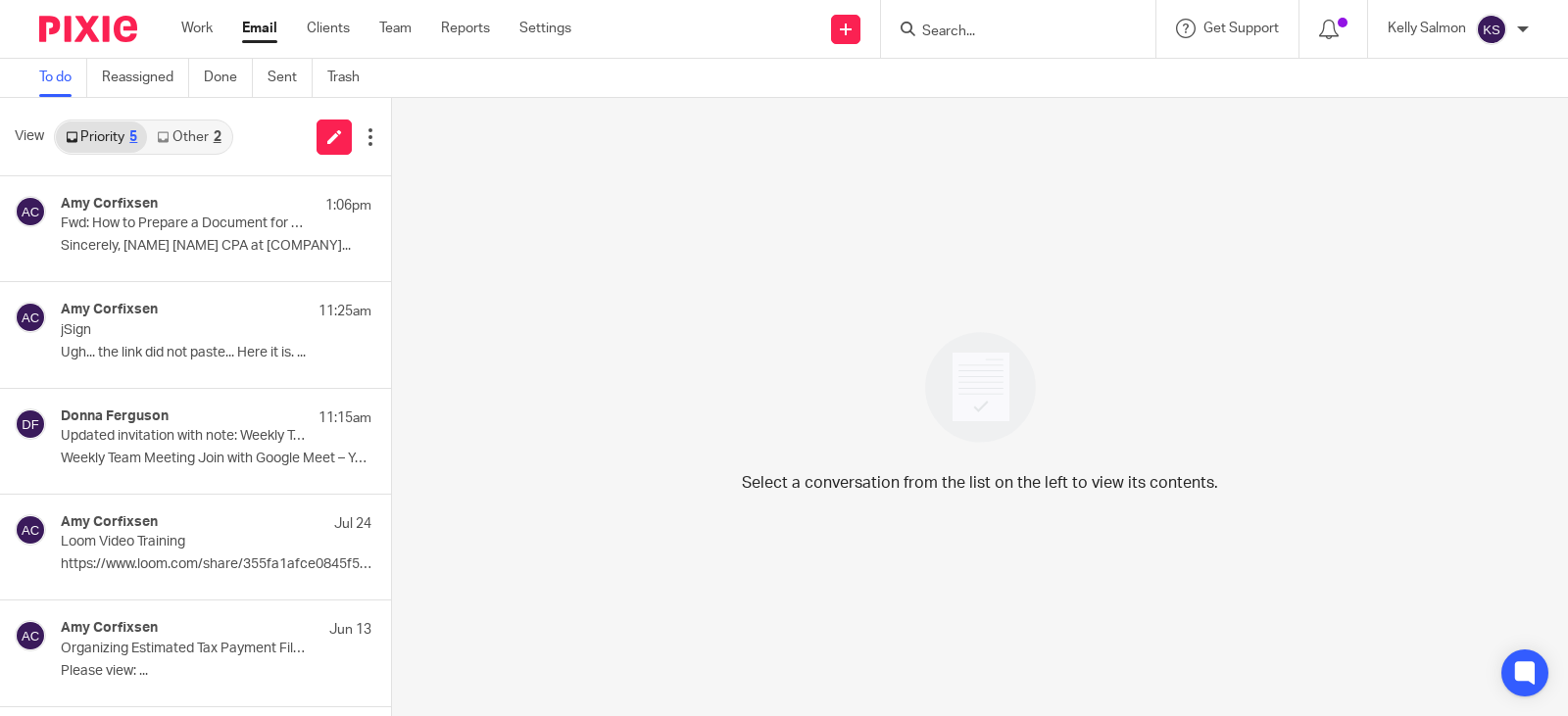 click on "Other
2" at bounding box center (188, 137) 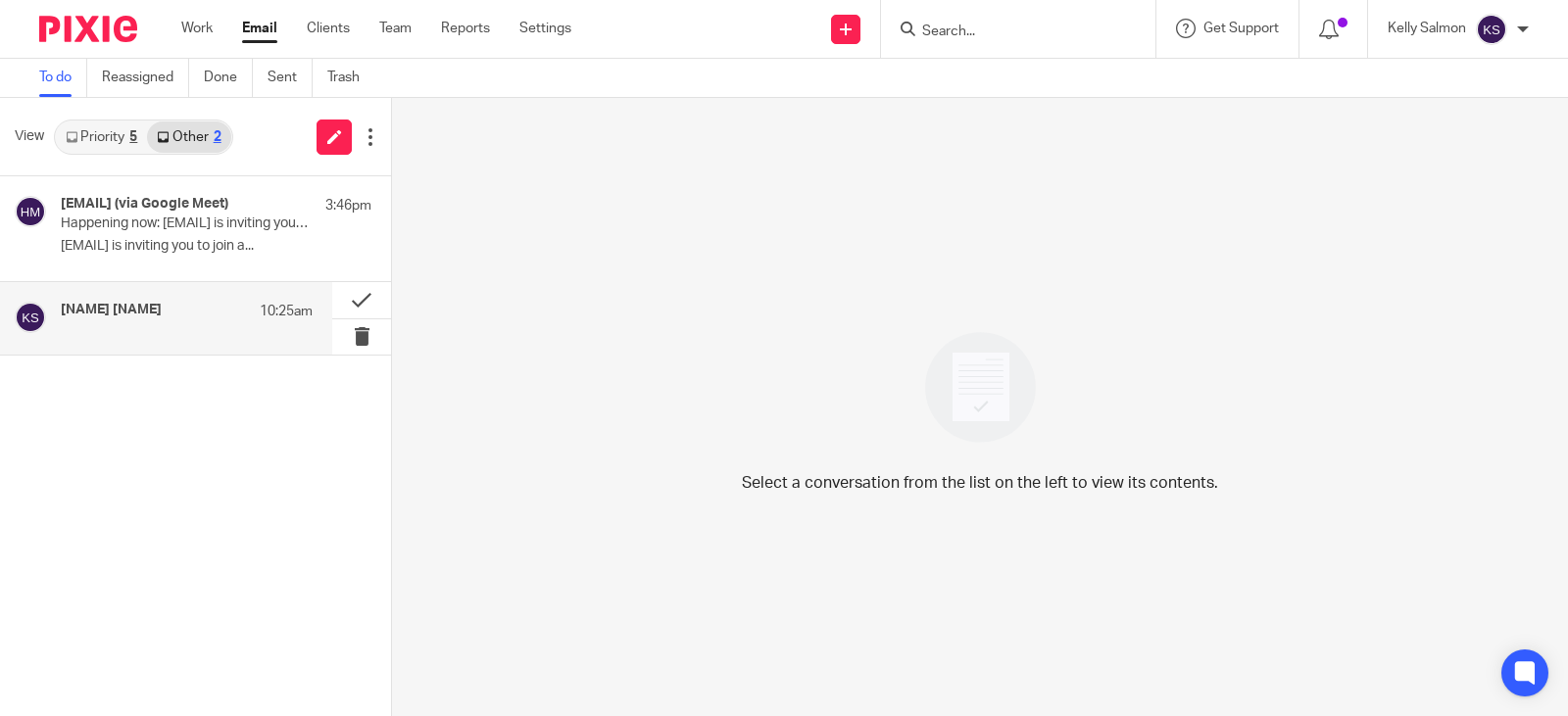 click on "Kelly salmon" at bounding box center (111, 310) 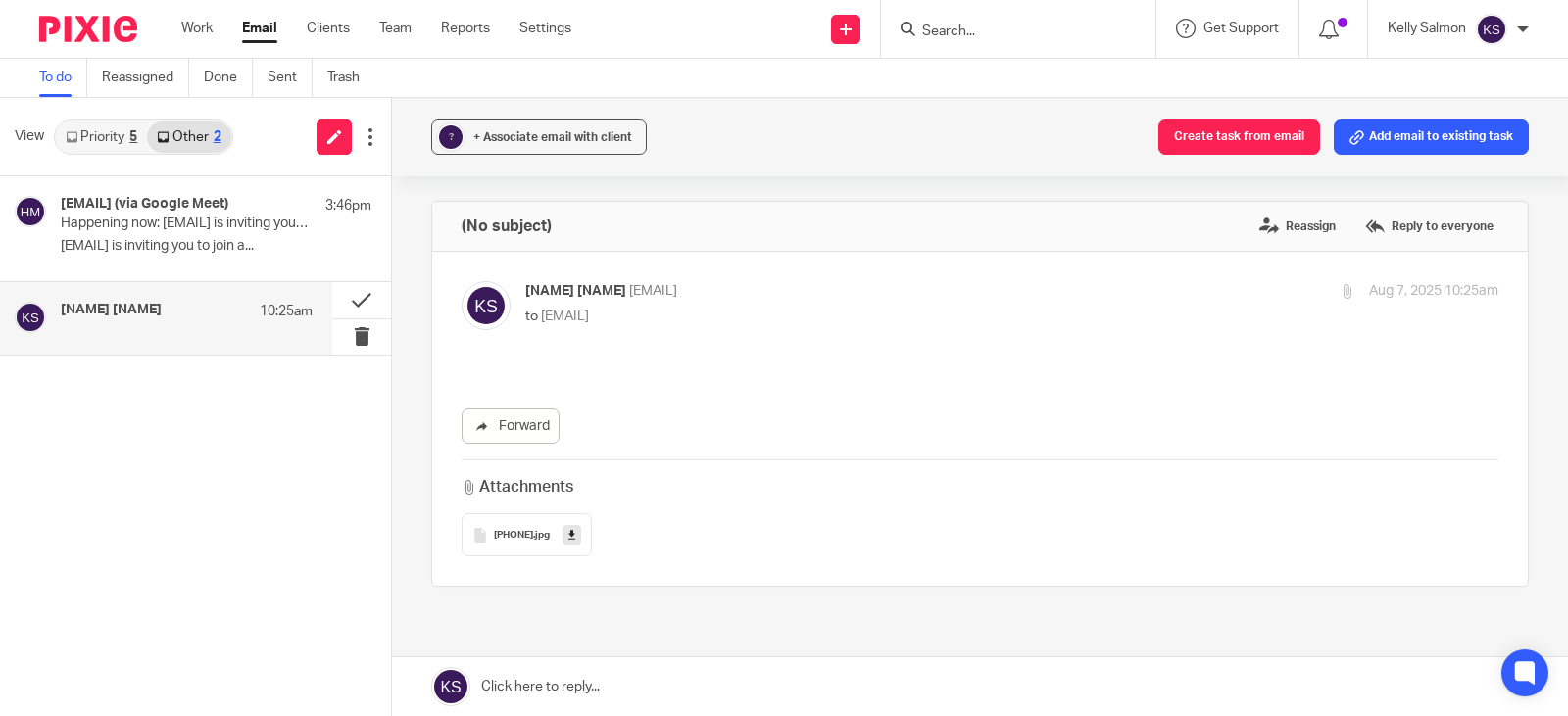 scroll, scrollTop: 0, scrollLeft: 0, axis: both 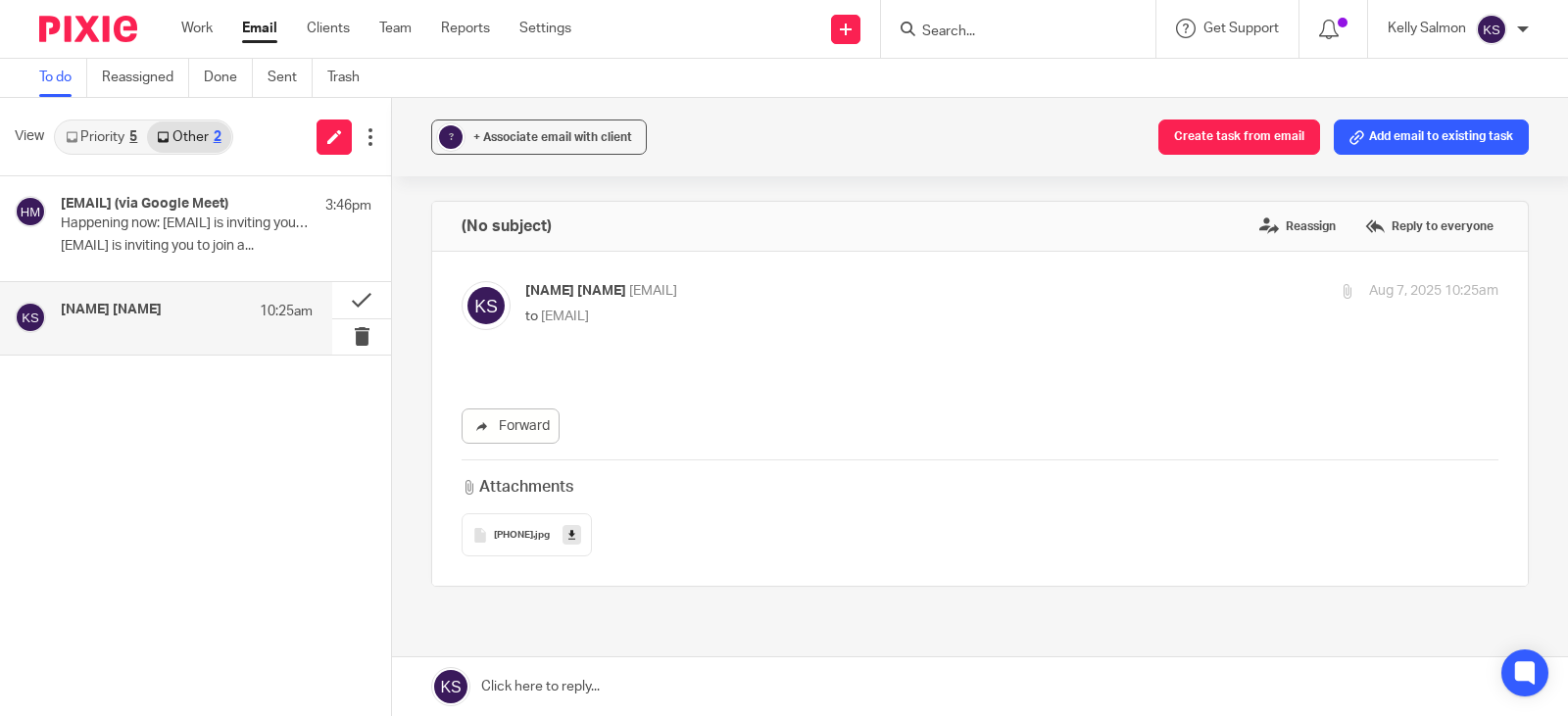 click on "4165378950766970129" at bounding box center [514, 536] 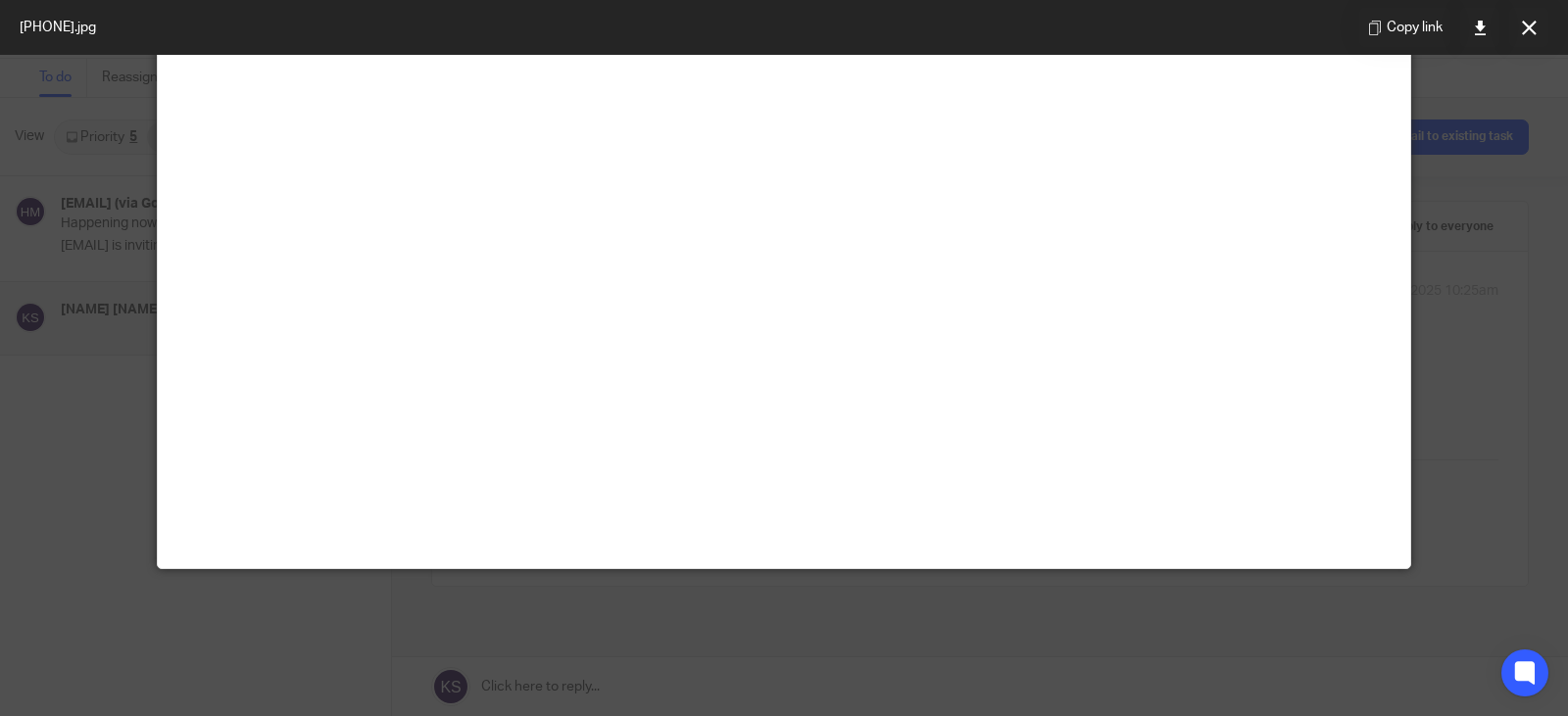scroll, scrollTop: 784, scrollLeft: 0, axis: vertical 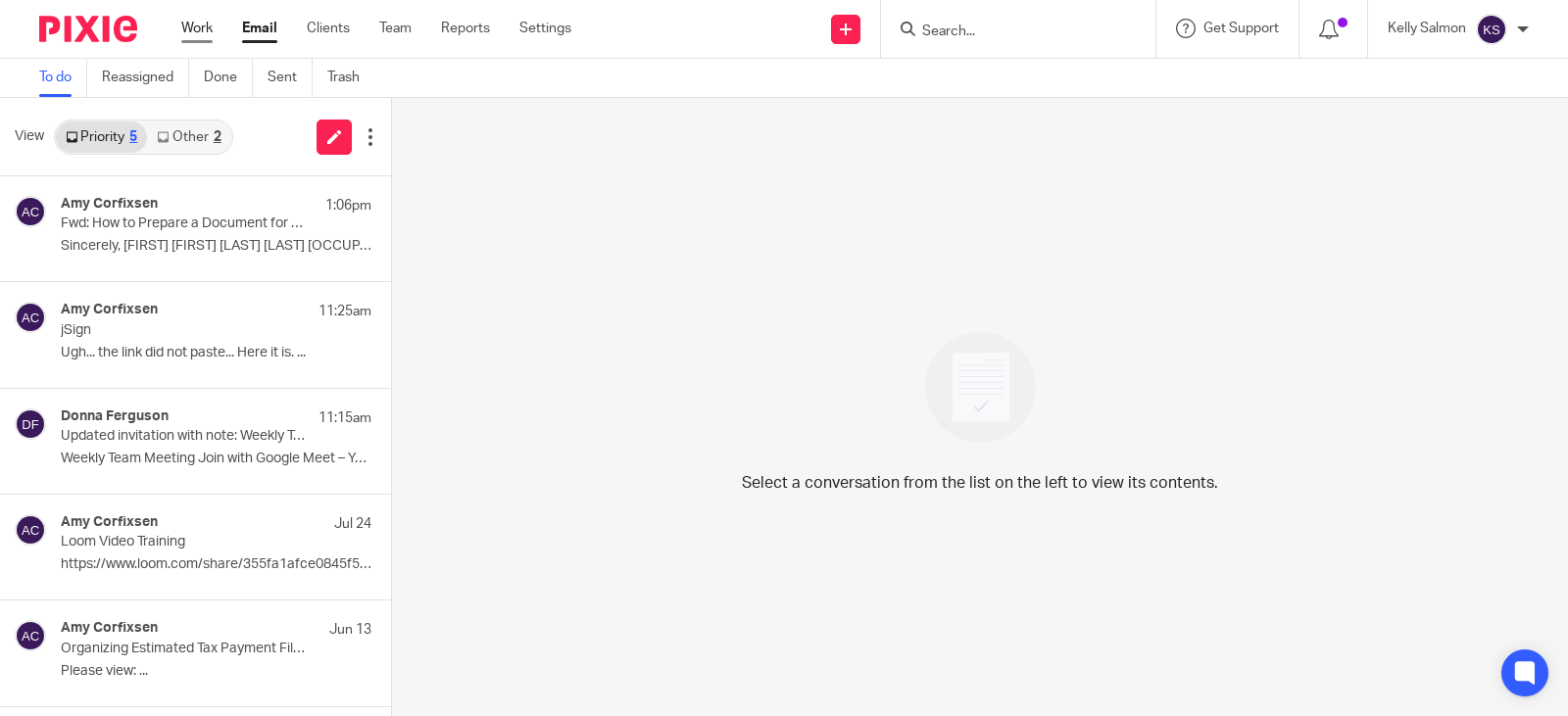click on "Work" at bounding box center [197, 28] 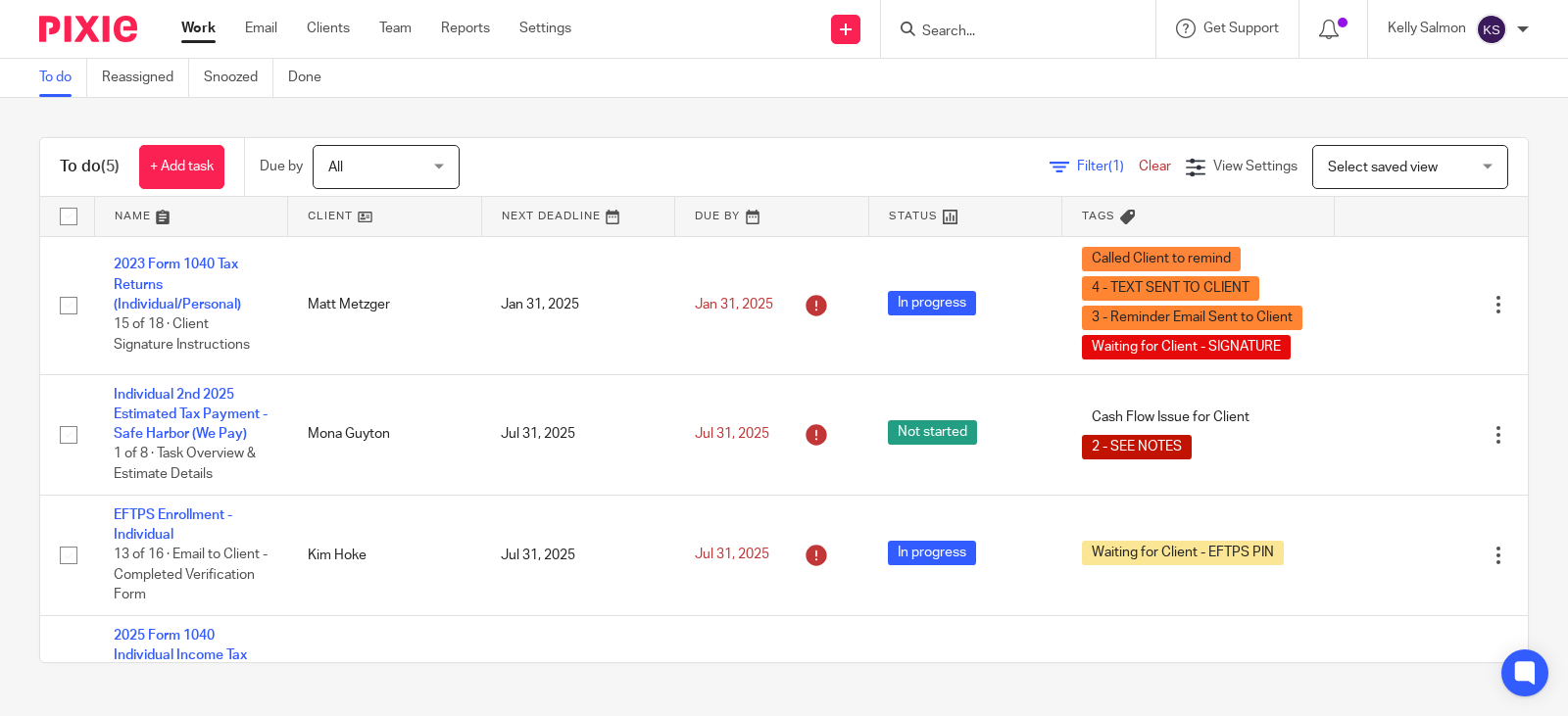 scroll, scrollTop: 0, scrollLeft: 0, axis: both 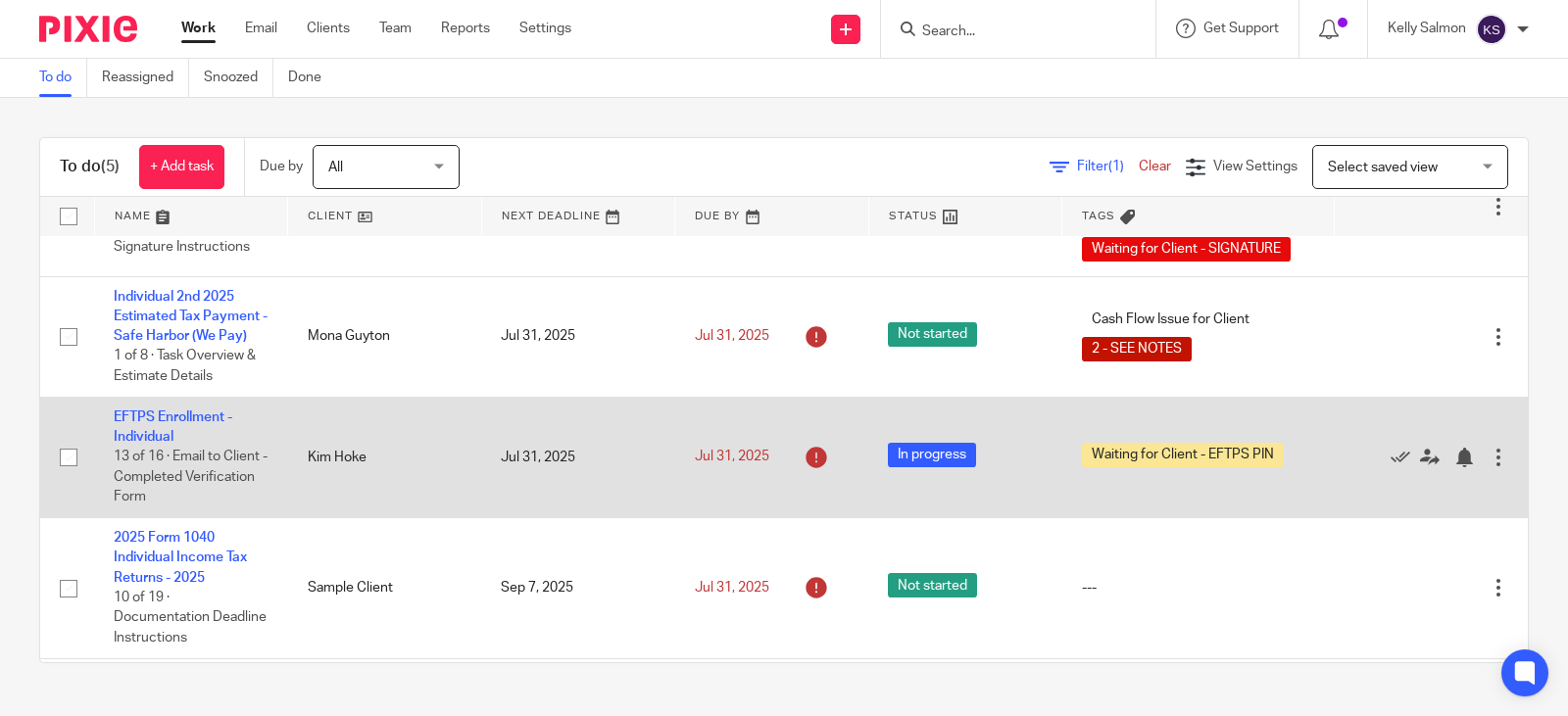 click on "Kim Hoke" at bounding box center (385, 456) 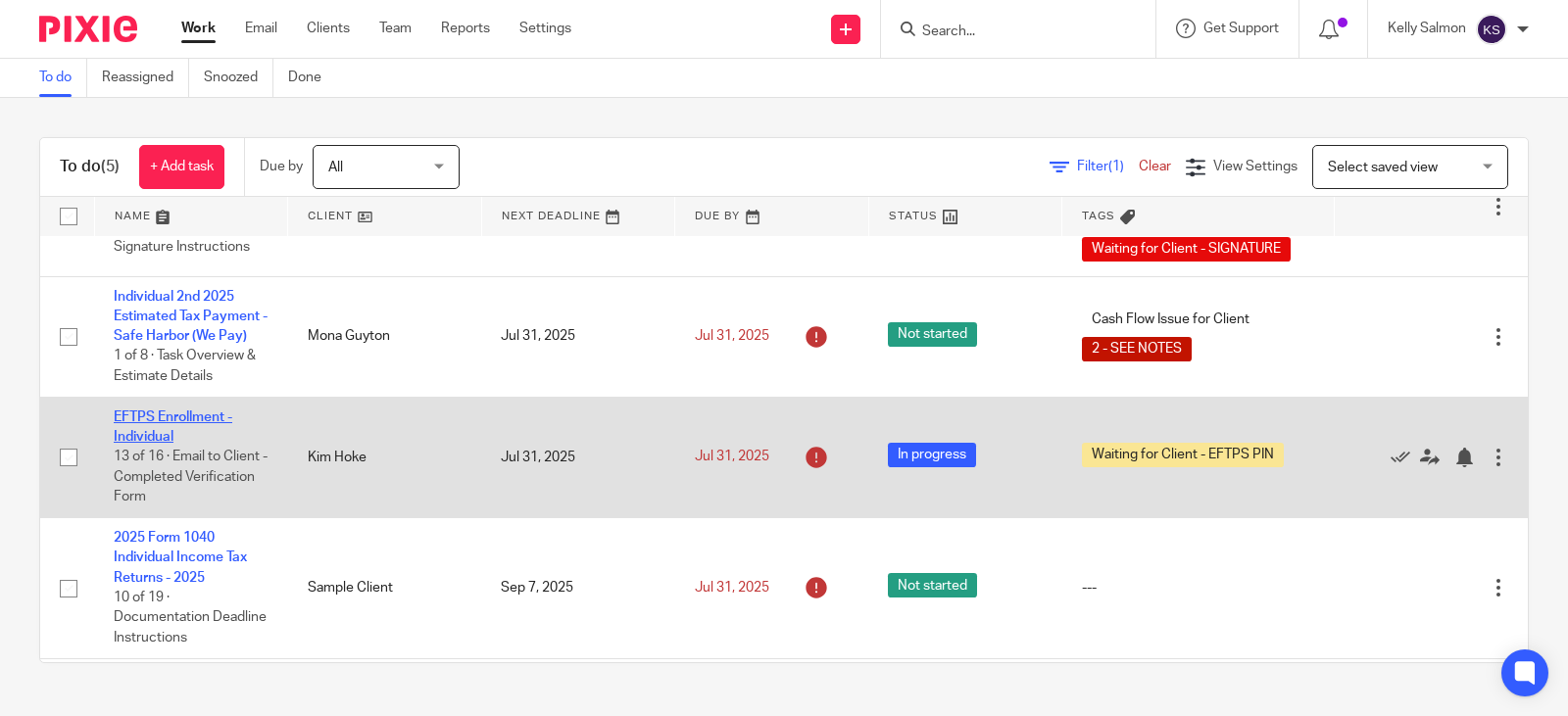 click on "EFTPS Enrollment - Individual" at bounding box center [172, 427] 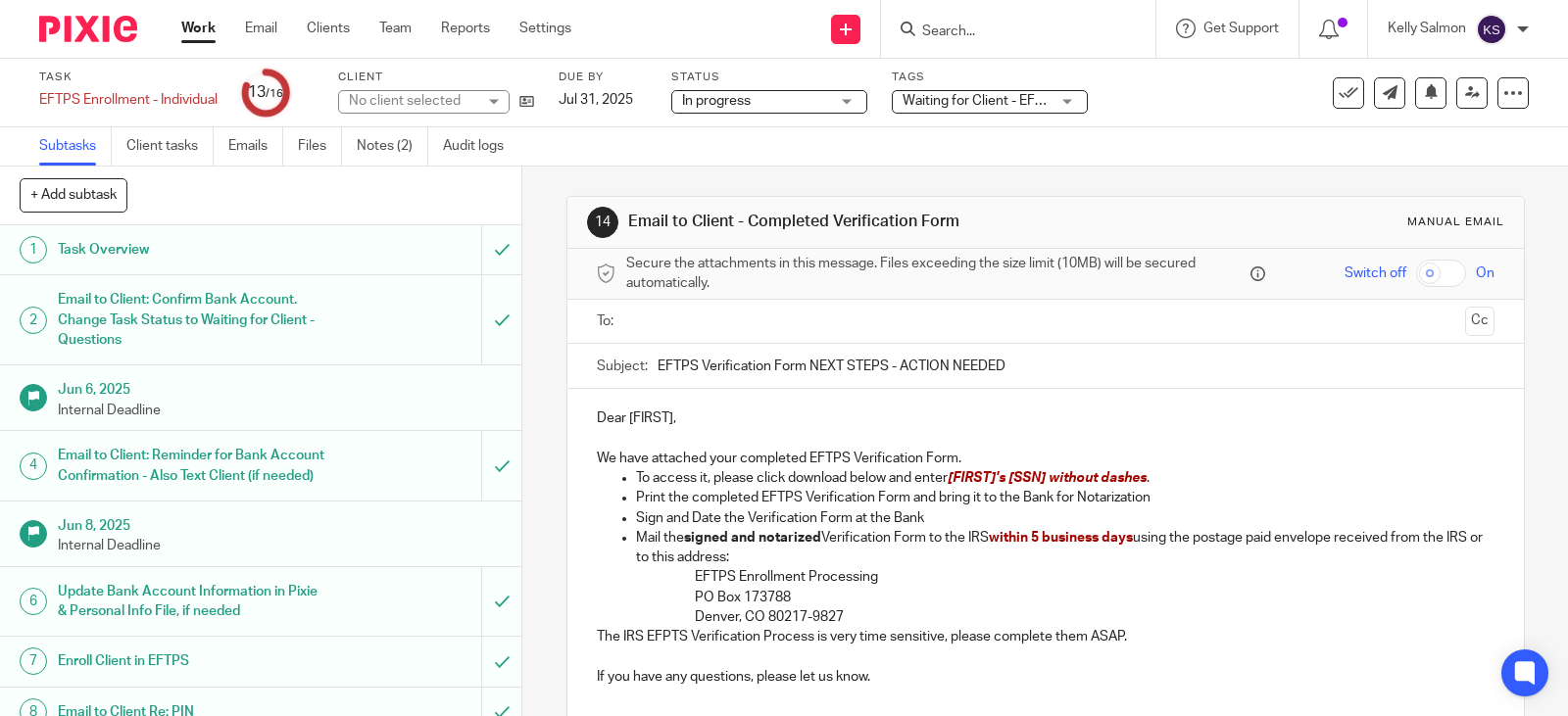 scroll, scrollTop: 0, scrollLeft: 0, axis: both 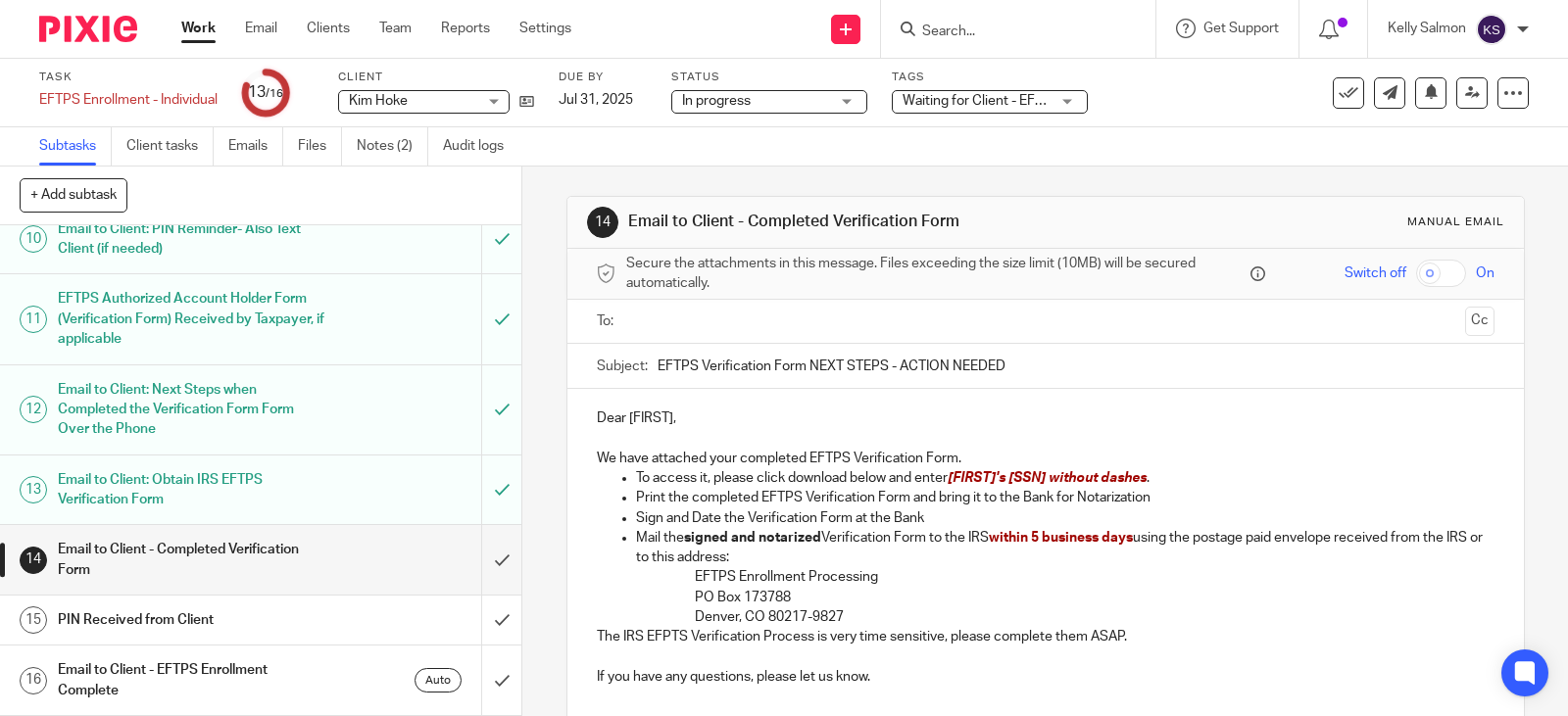 click on "PIN Received from Client" at bounding box center [192, 620] 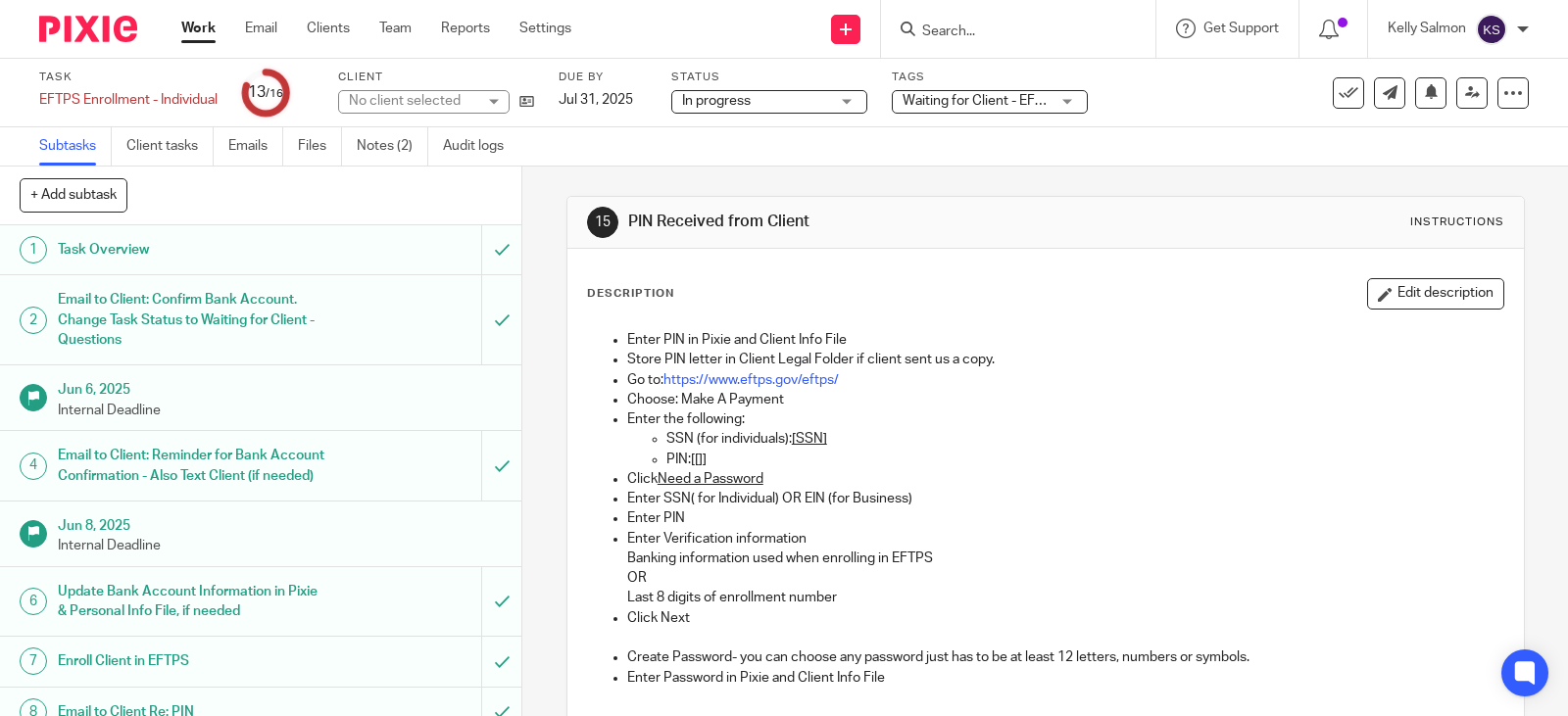 scroll, scrollTop: 0, scrollLeft: 0, axis: both 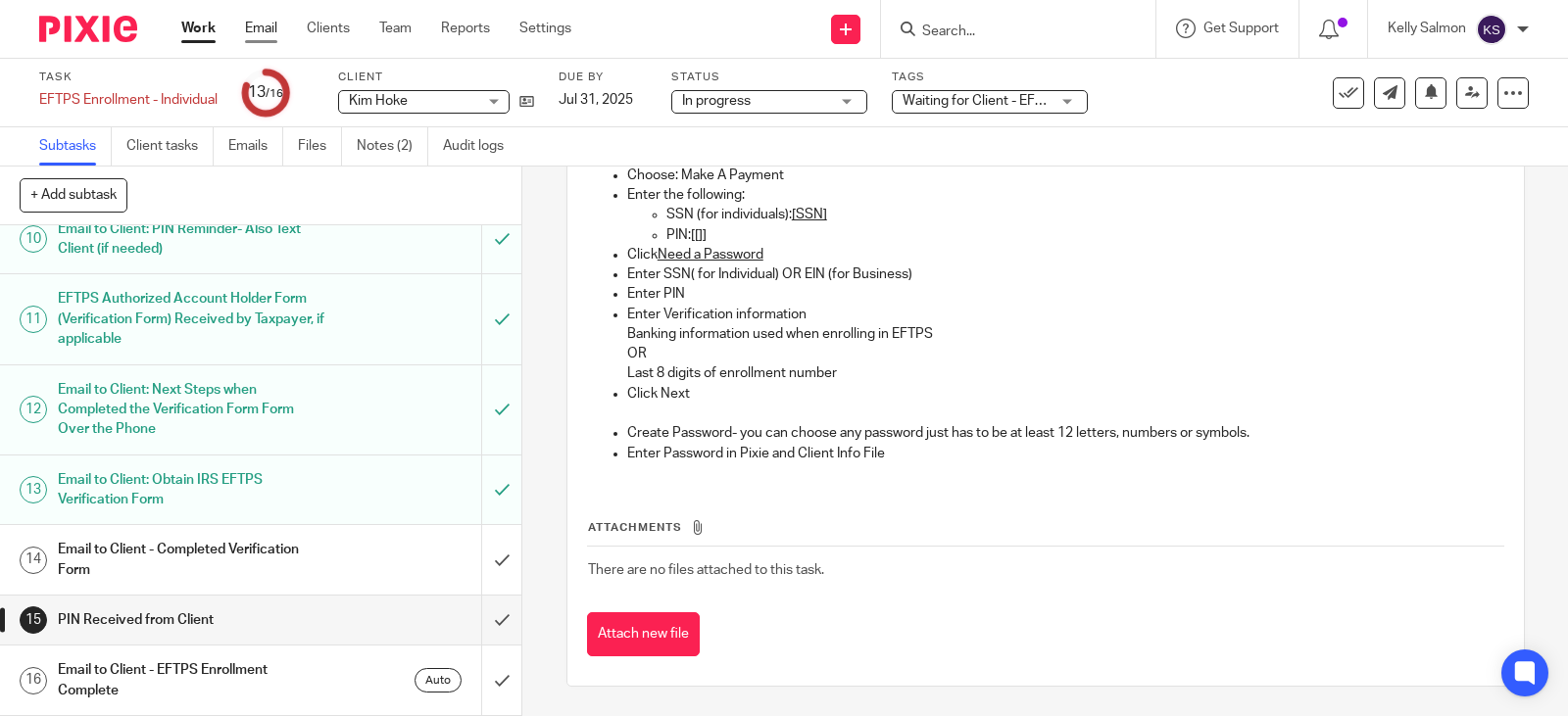 click on "Email" at bounding box center (261, 28) 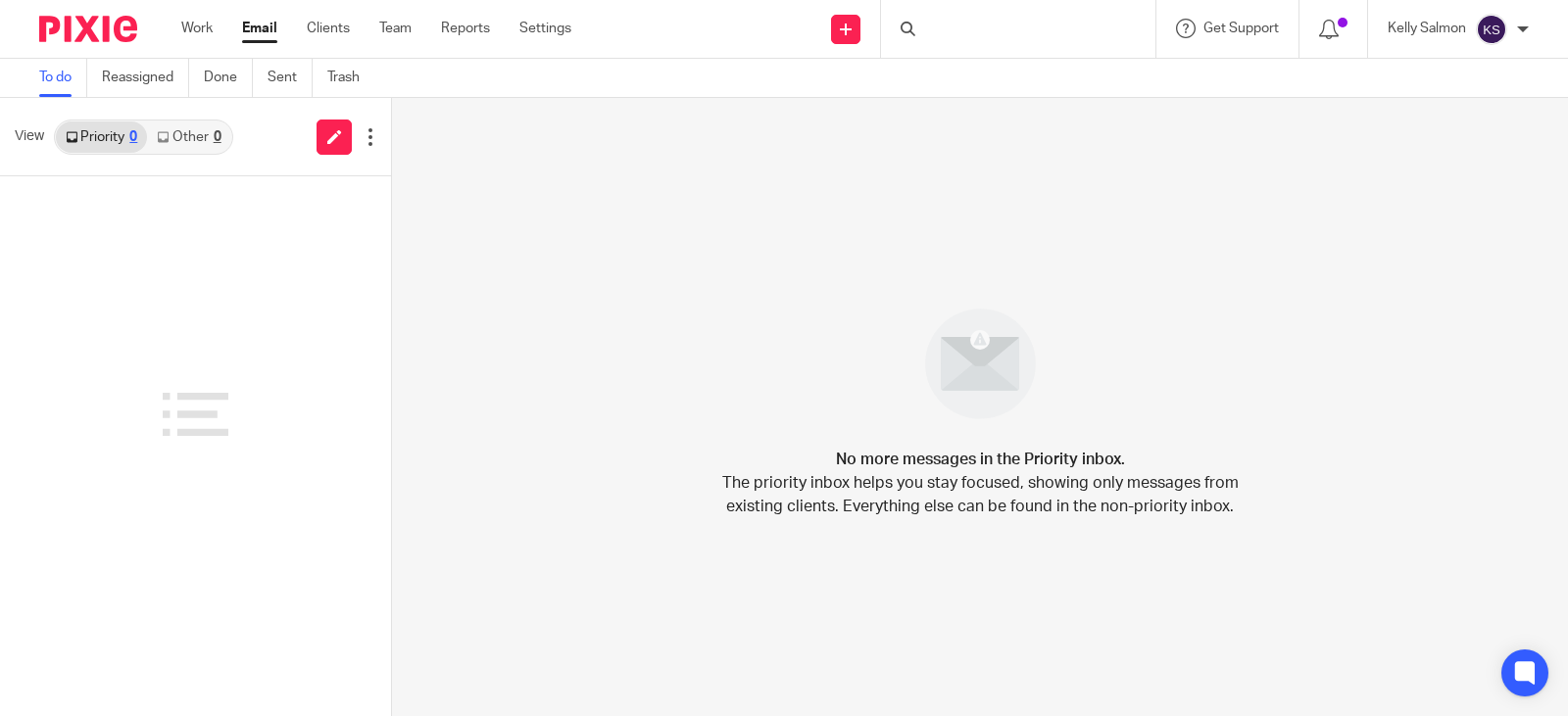 scroll, scrollTop: 0, scrollLeft: 0, axis: both 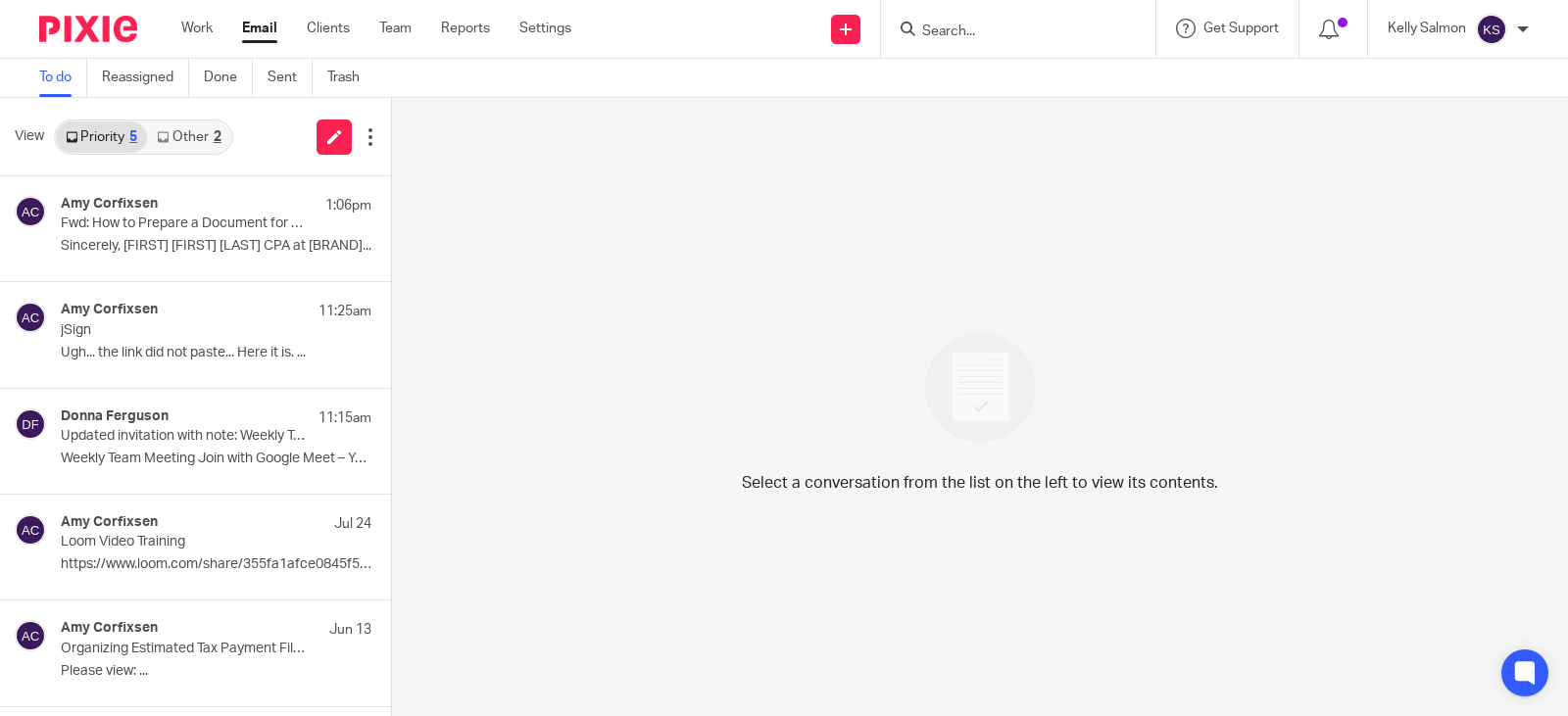 click on "Other
2" at bounding box center [188, 137] 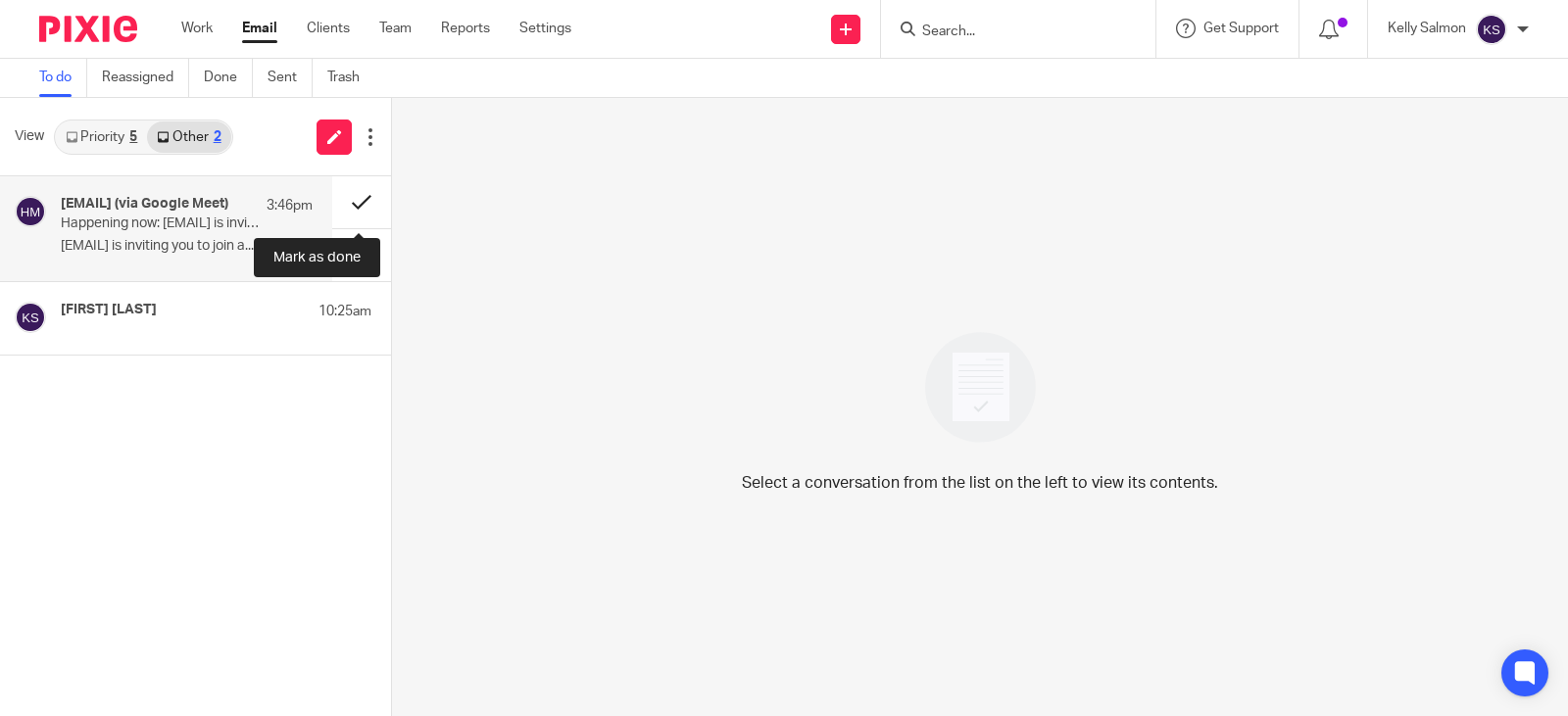 click at bounding box center [362, 202] 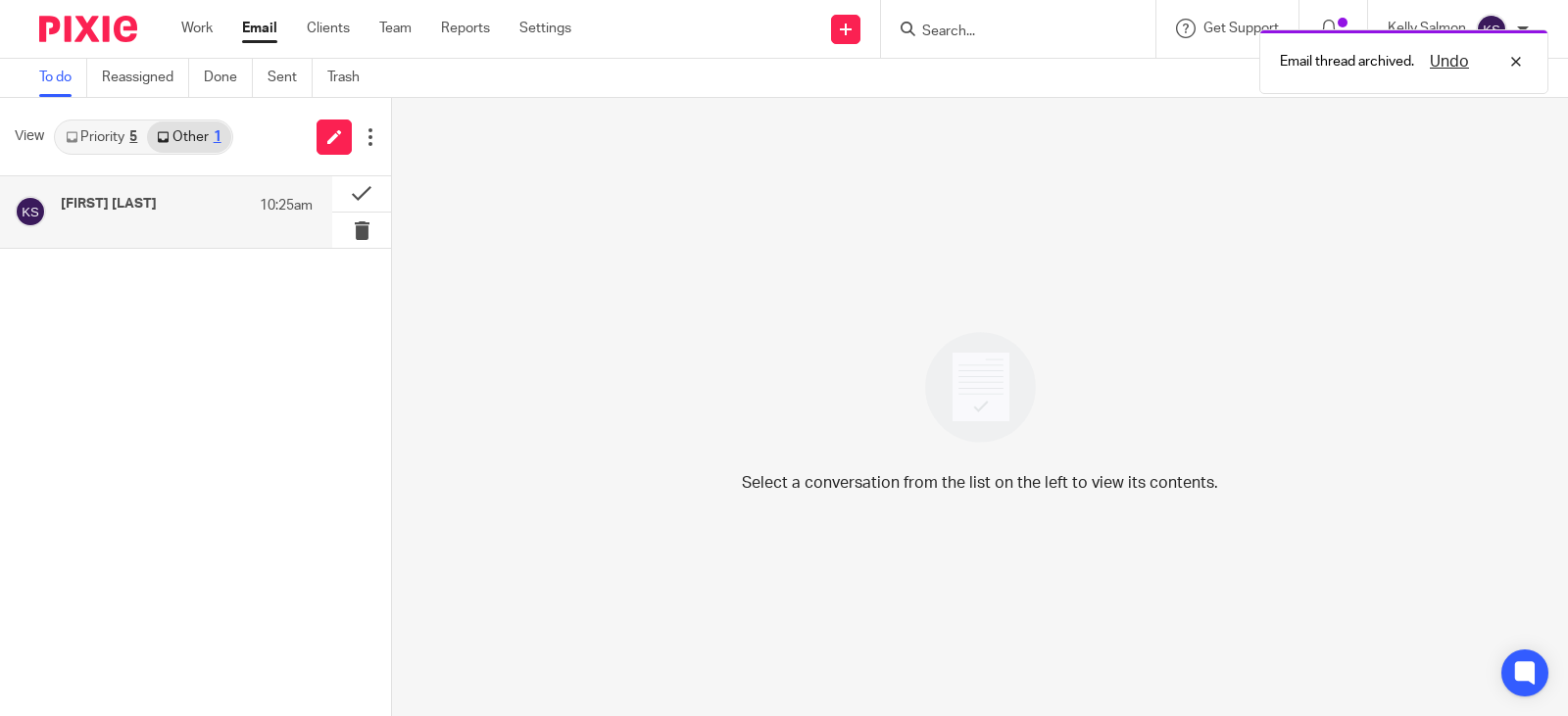 click on "Kelly salmon" at bounding box center [109, 204] 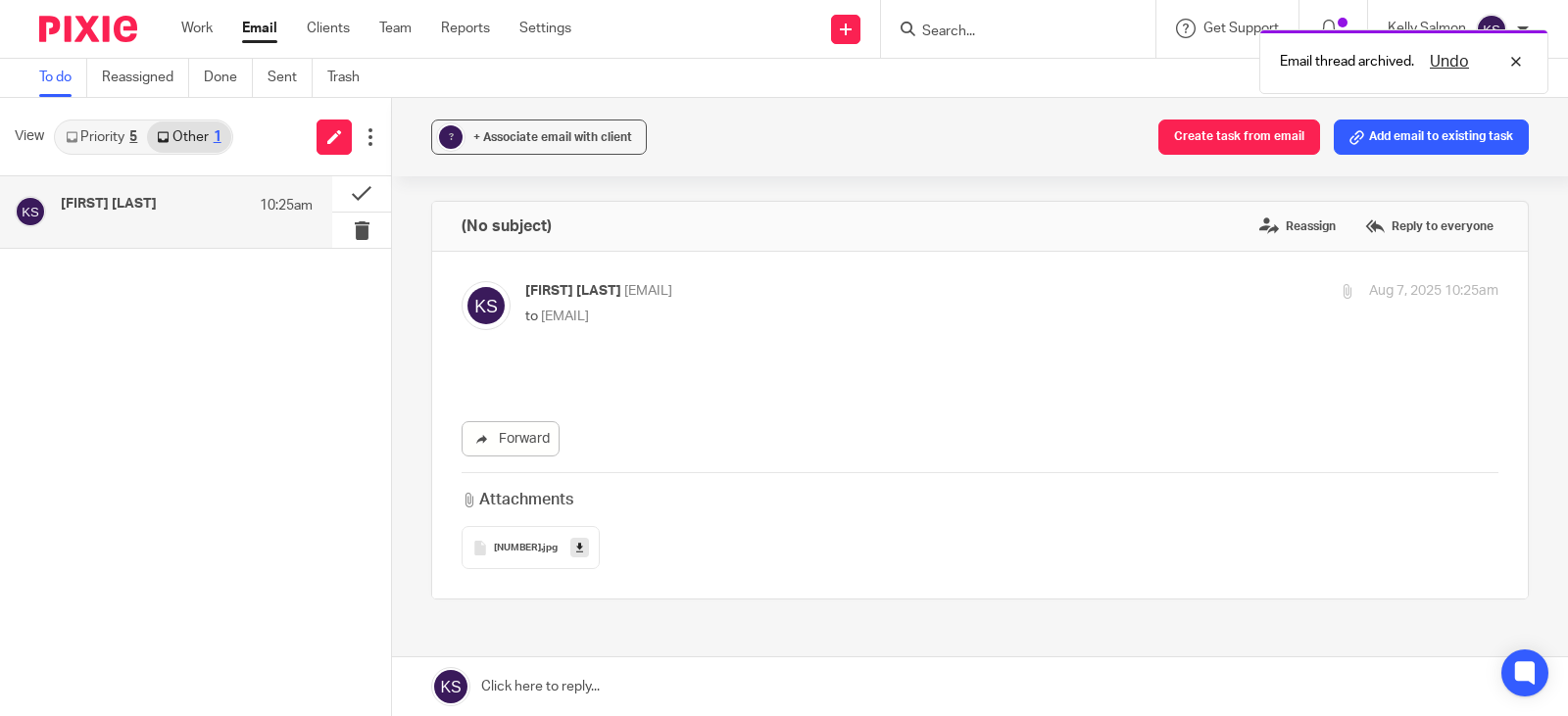 scroll, scrollTop: 0, scrollLeft: 0, axis: both 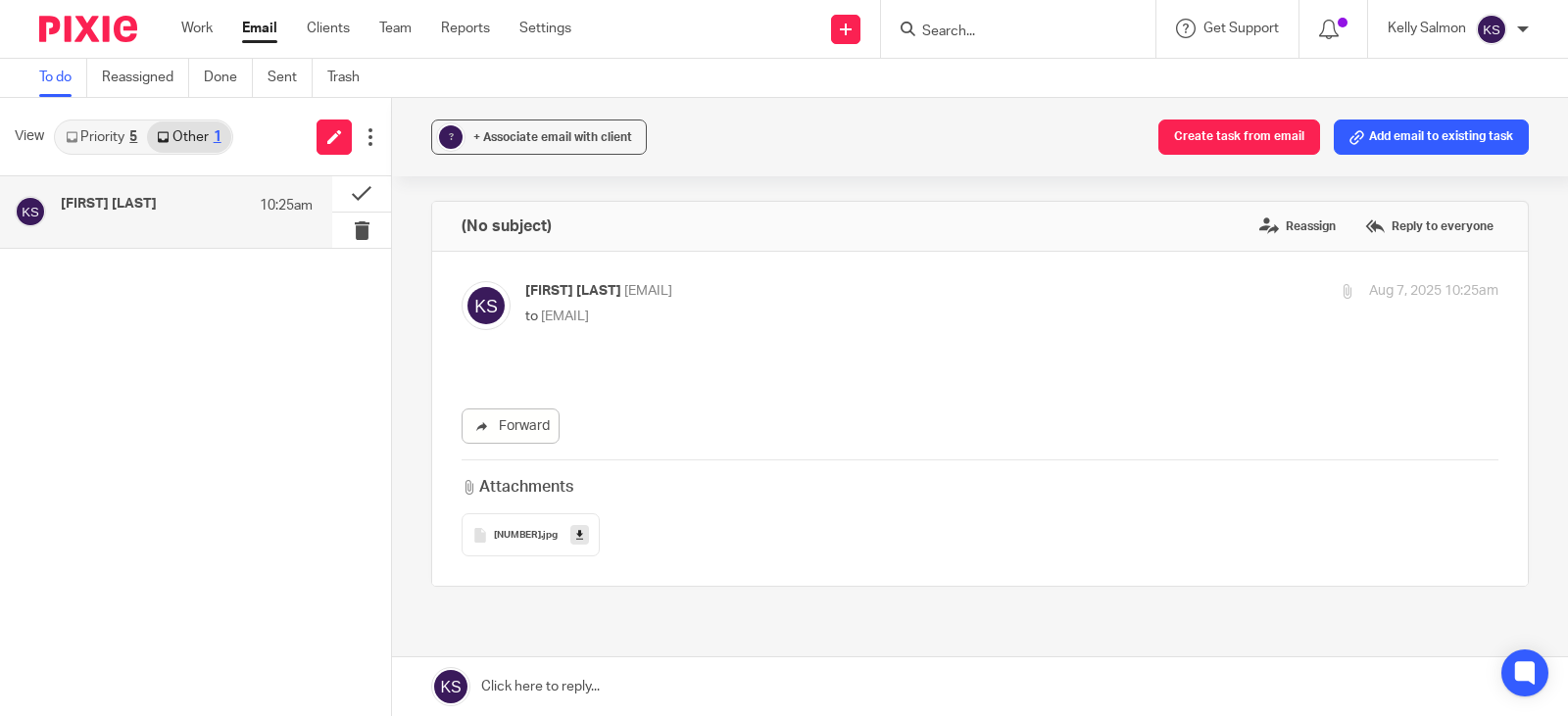click on "4165378950766970129" at bounding box center (517, 536) 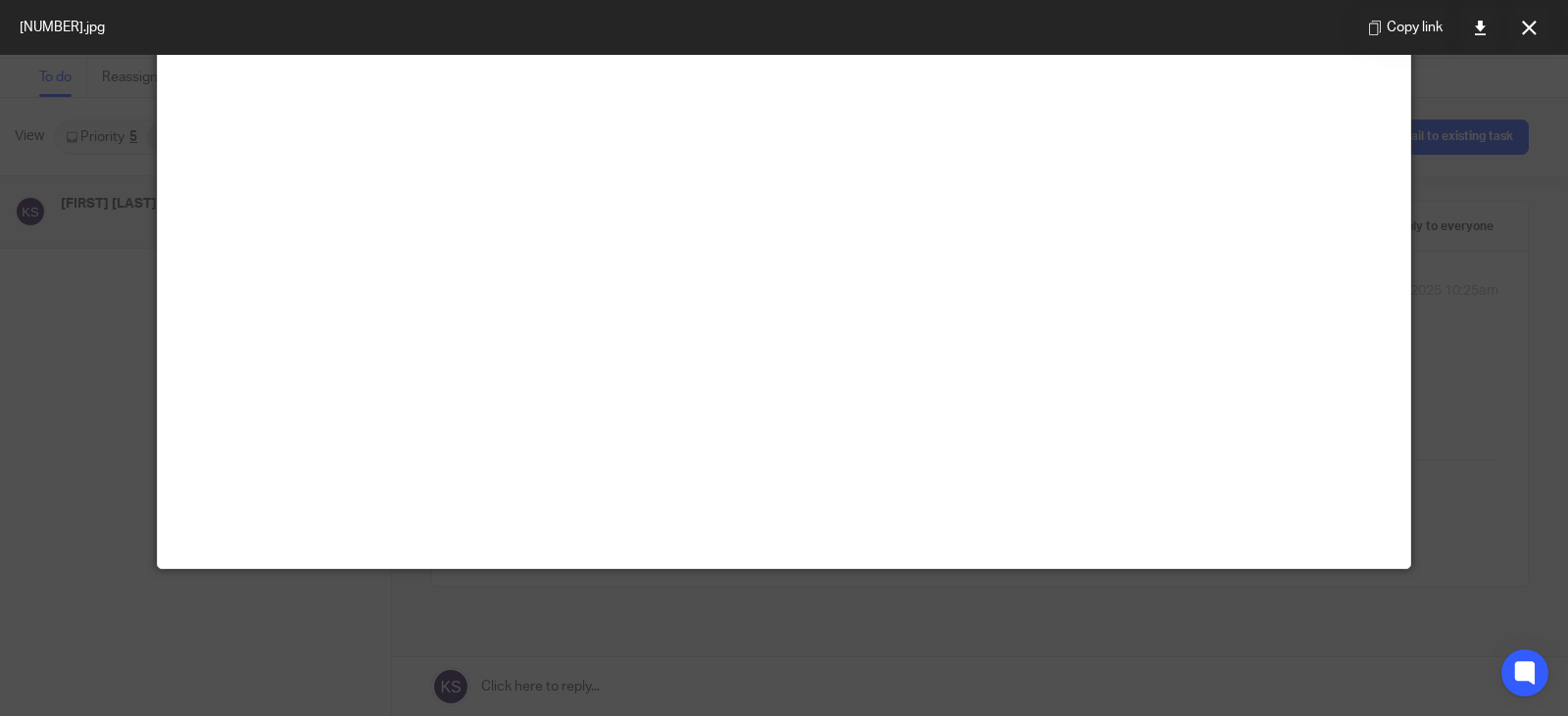 scroll, scrollTop: 490, scrollLeft: 0, axis: vertical 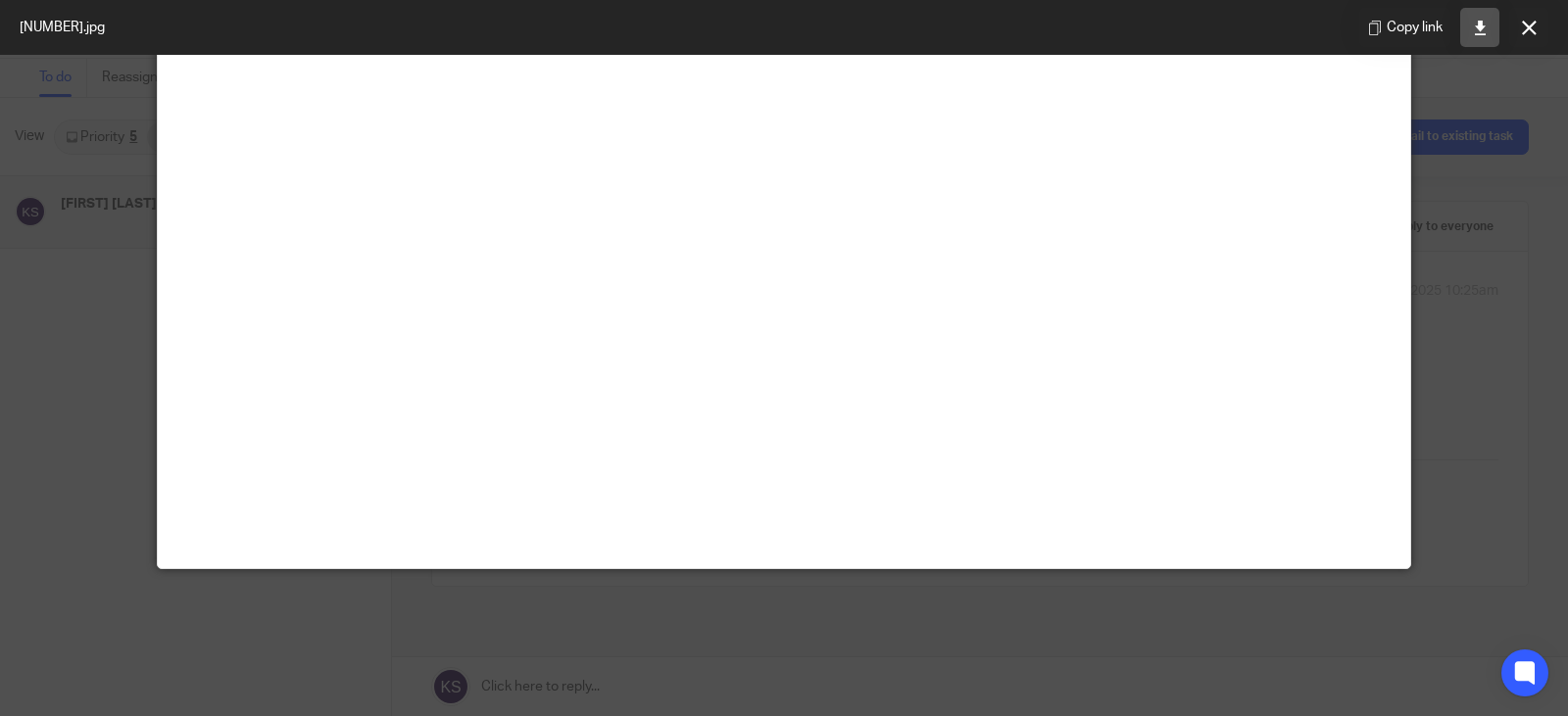 click at bounding box center [1480, 27] 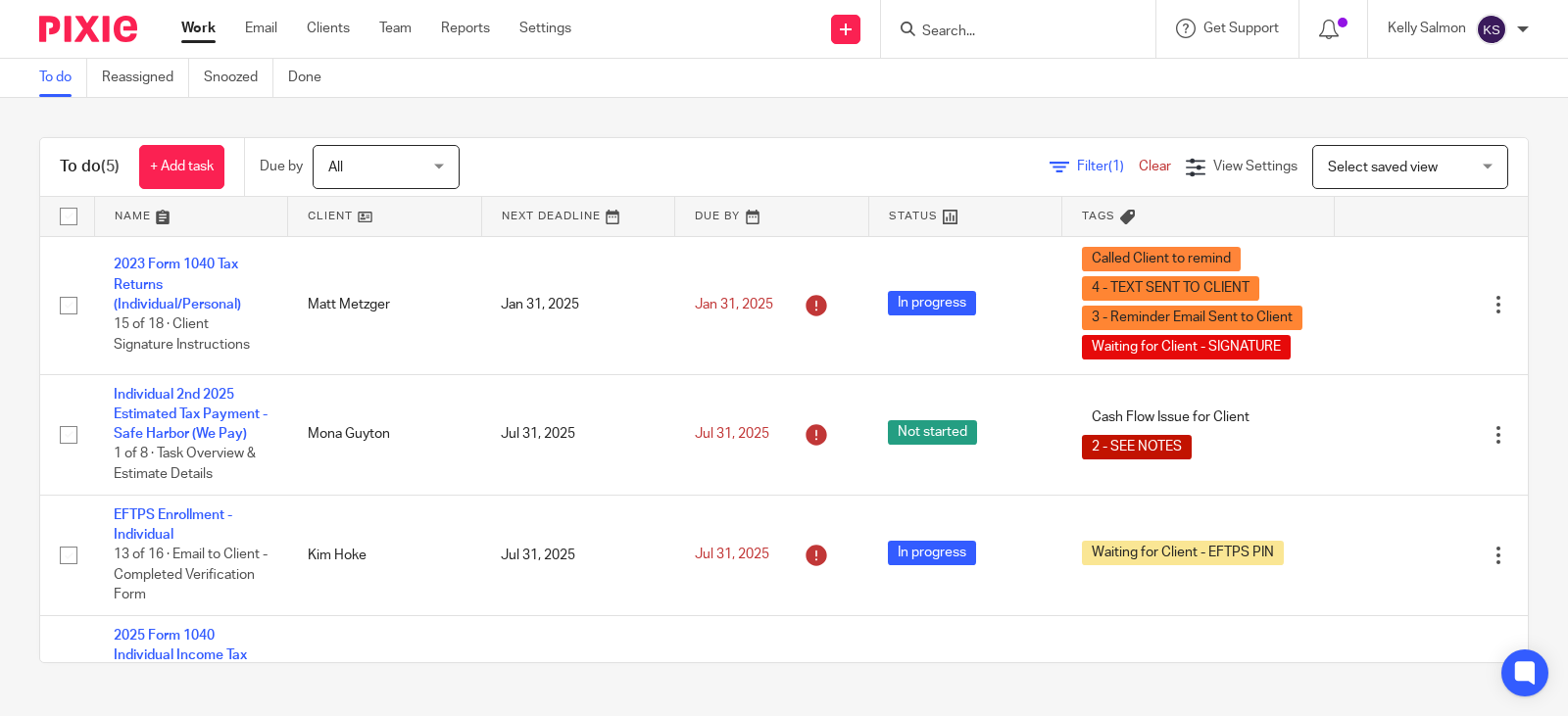 scroll, scrollTop: 0, scrollLeft: 0, axis: both 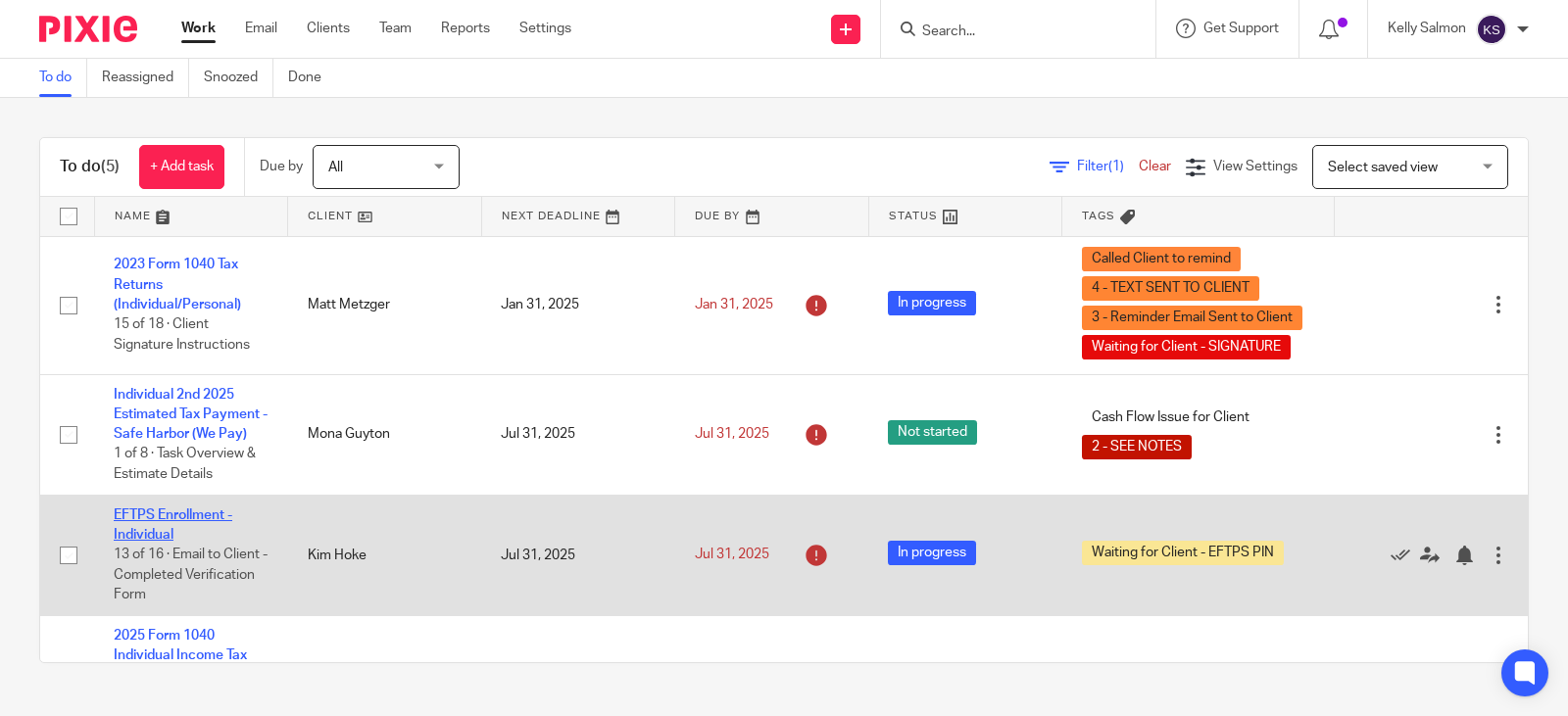 click on "EFTPS Enrollment - Individual" at bounding box center [172, 525] 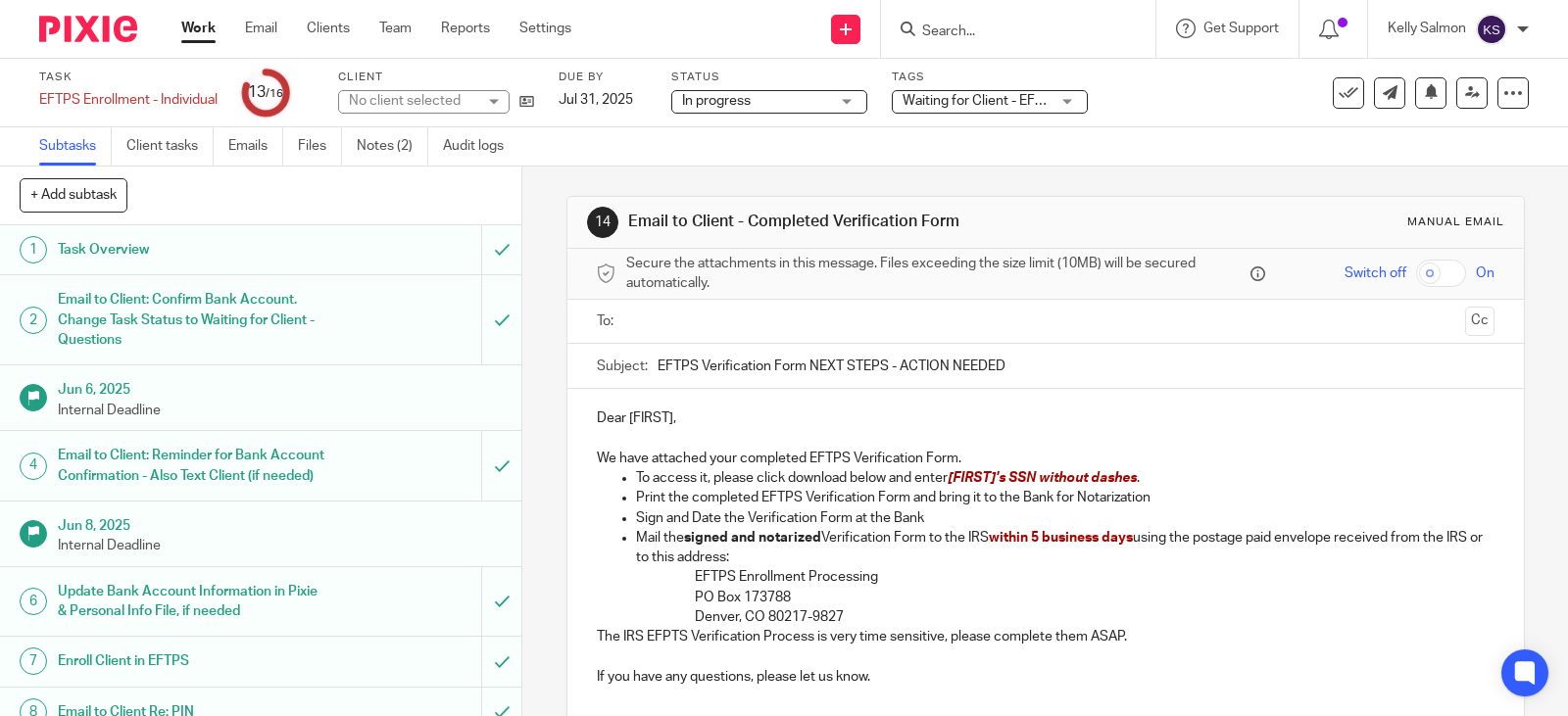 scroll, scrollTop: 0, scrollLeft: 0, axis: both 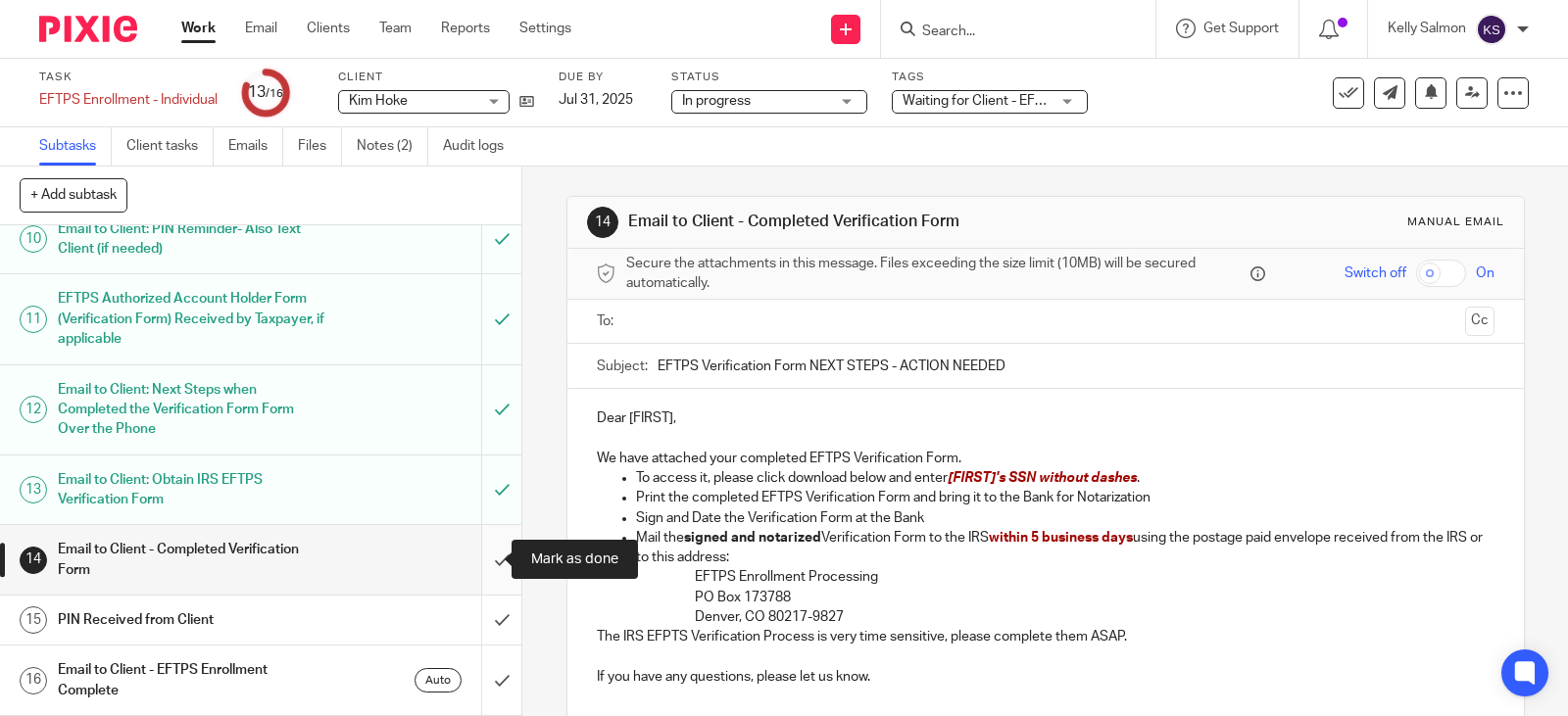 click at bounding box center (261, 559) 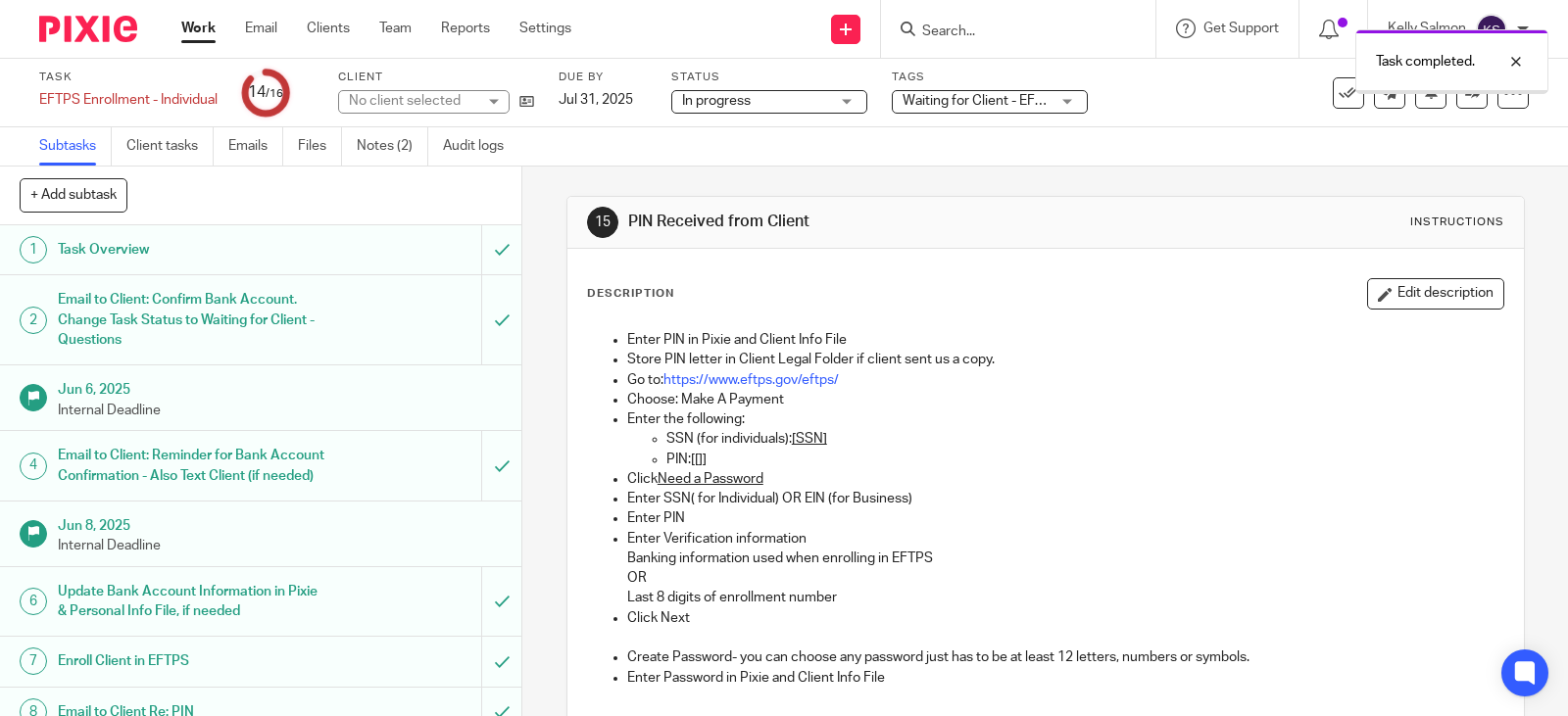 scroll, scrollTop: 0, scrollLeft: 0, axis: both 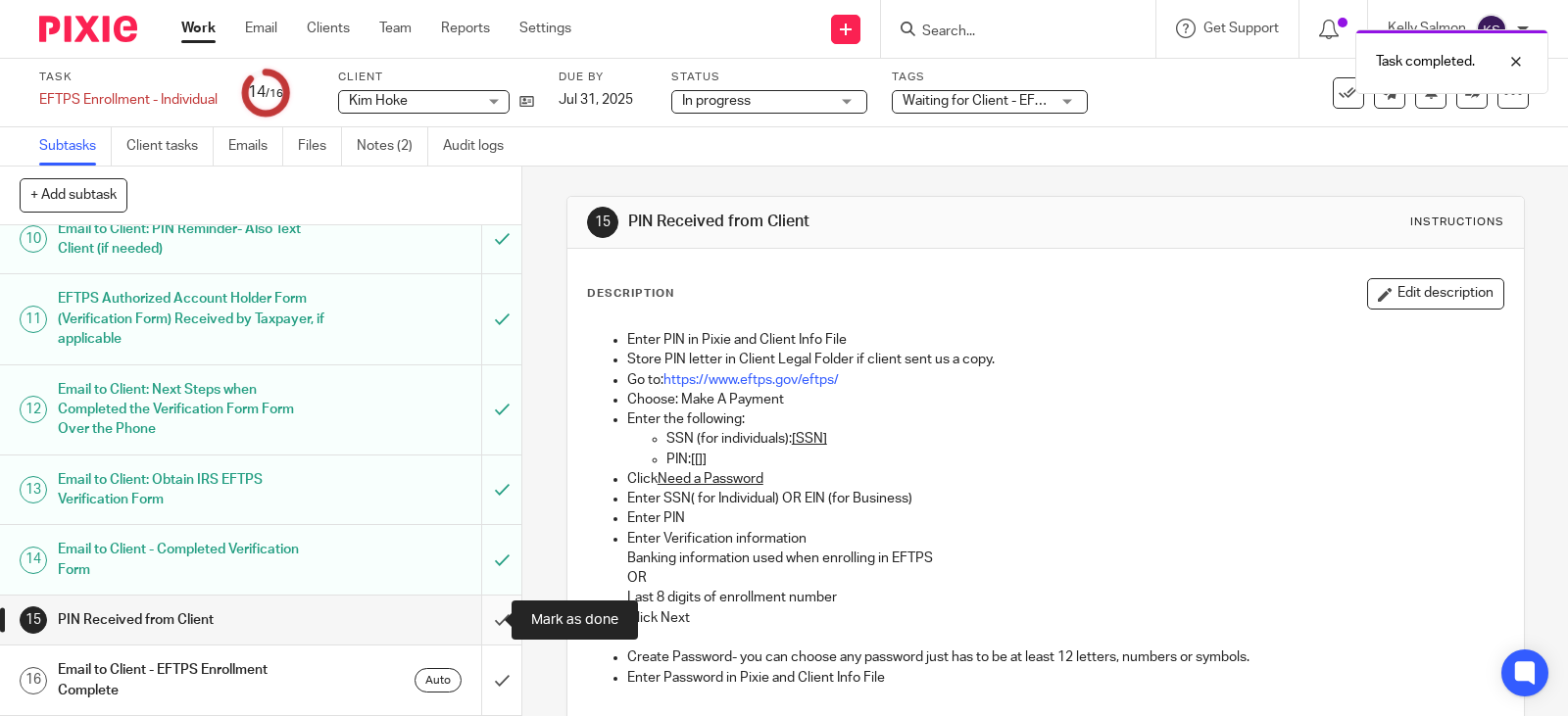click at bounding box center (261, 620) 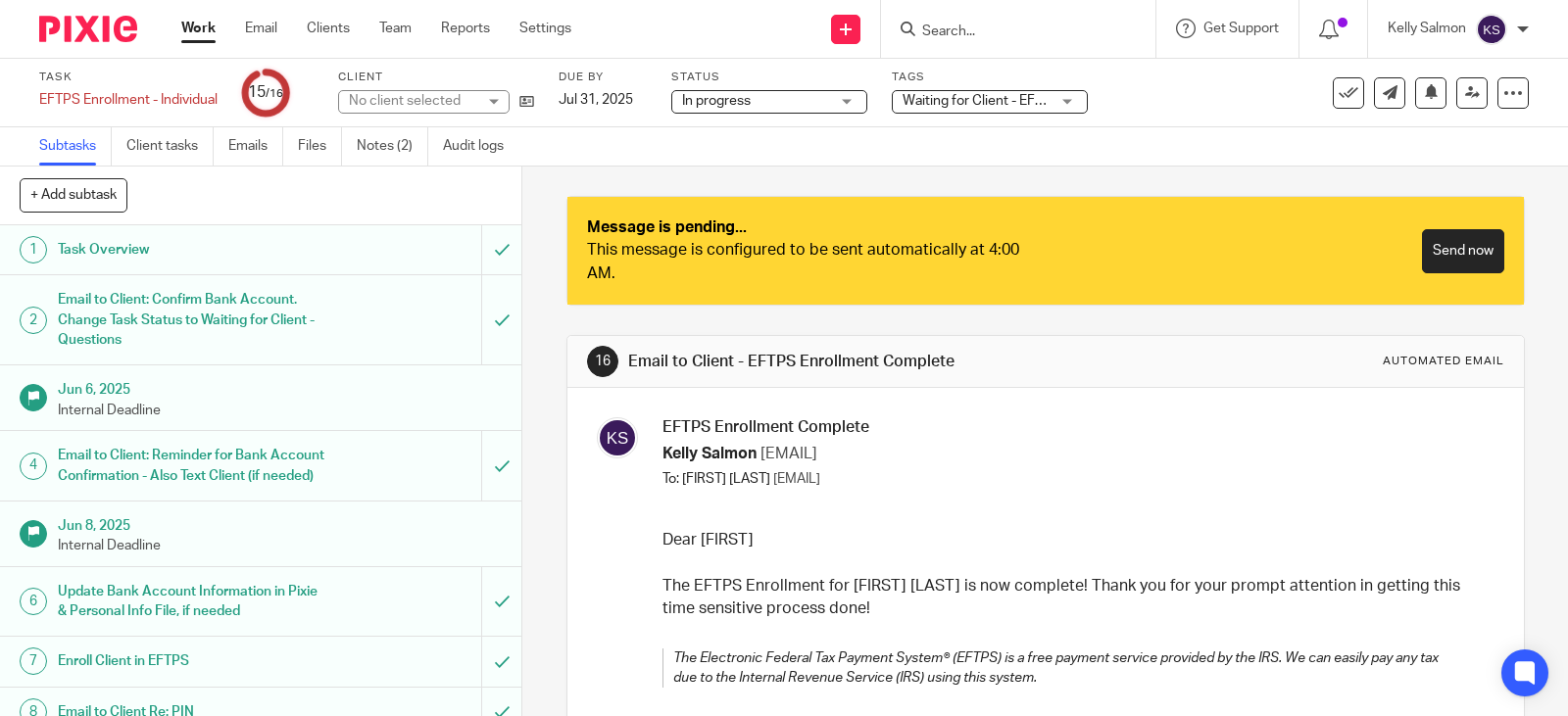 scroll, scrollTop: 0, scrollLeft: 0, axis: both 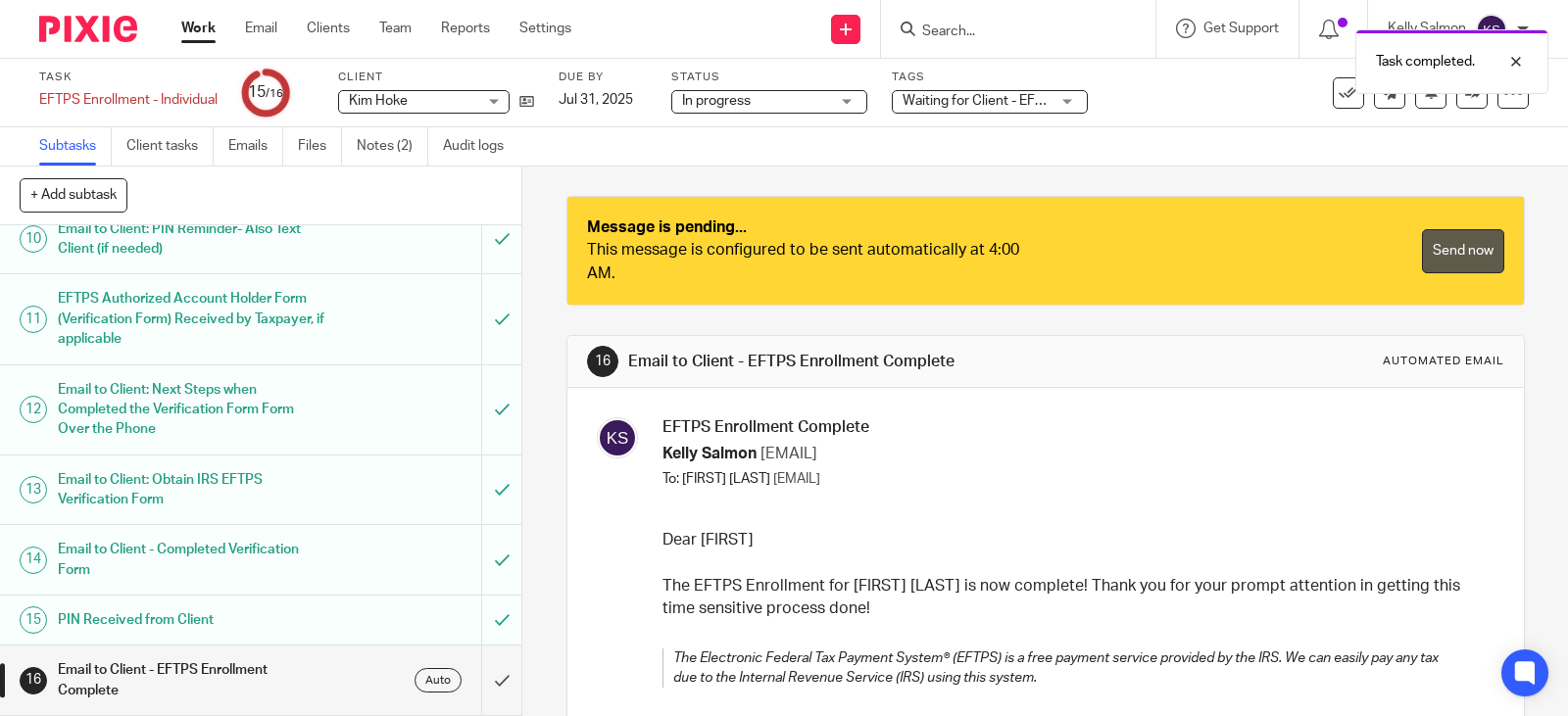 click on "Send now" at bounding box center [1463, 251] 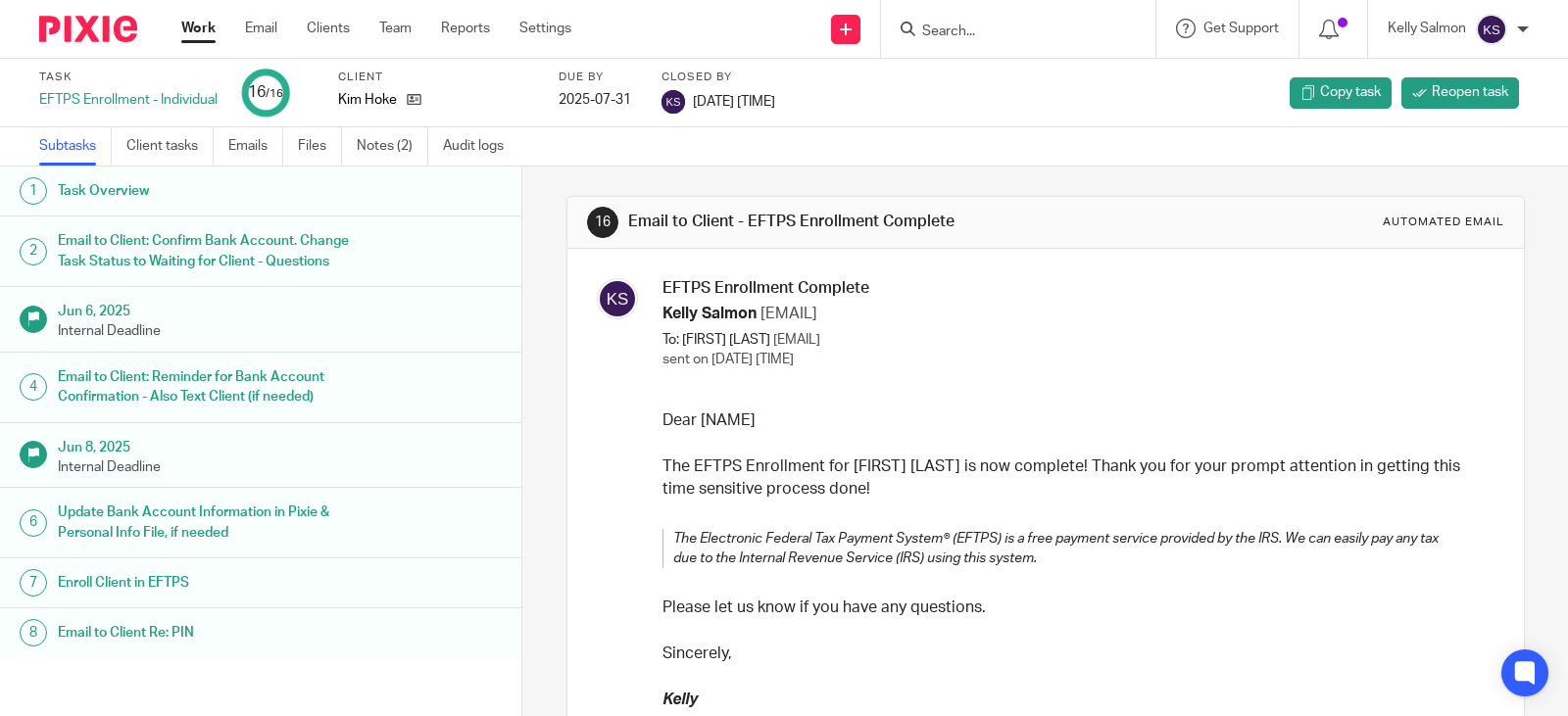 scroll, scrollTop: 0, scrollLeft: 0, axis: both 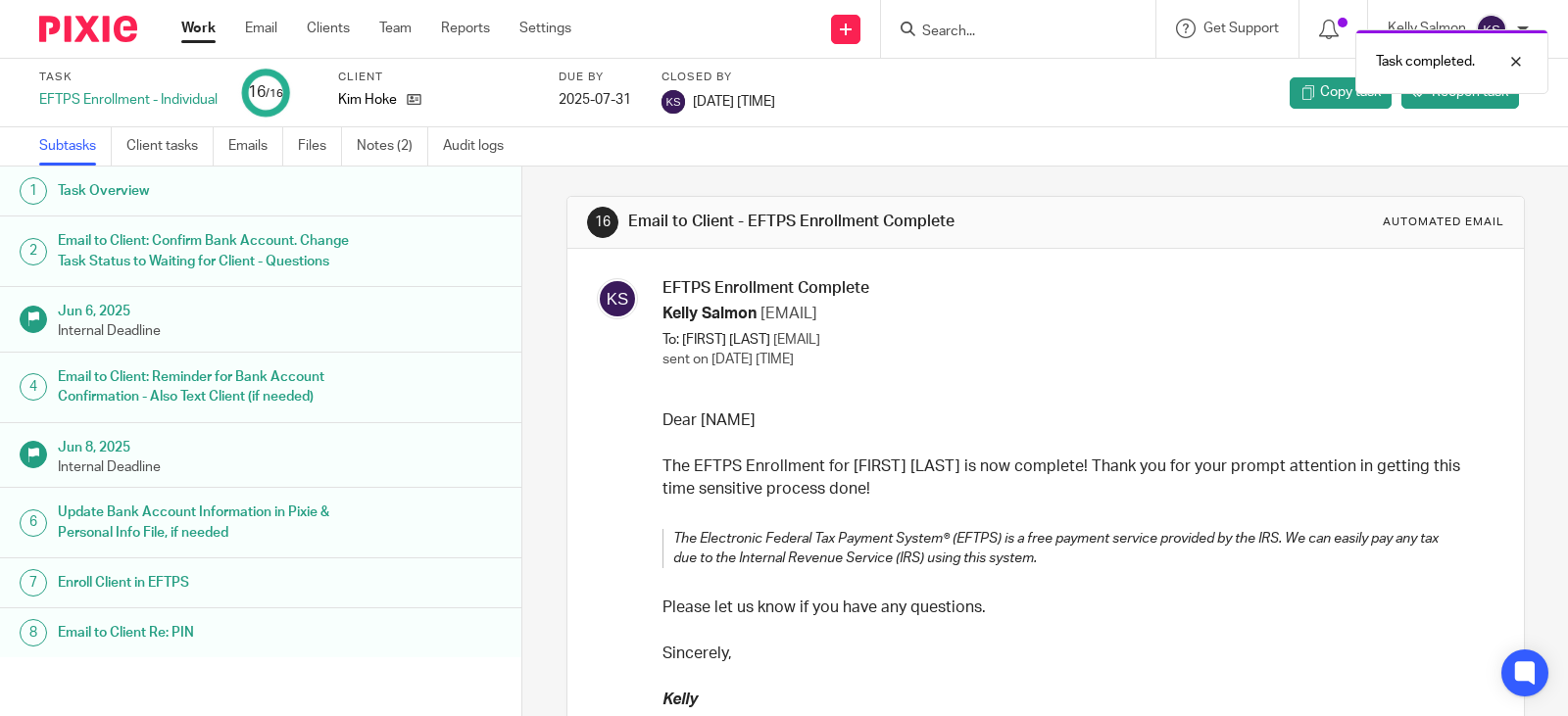 click on "Work" at bounding box center (198, 28) 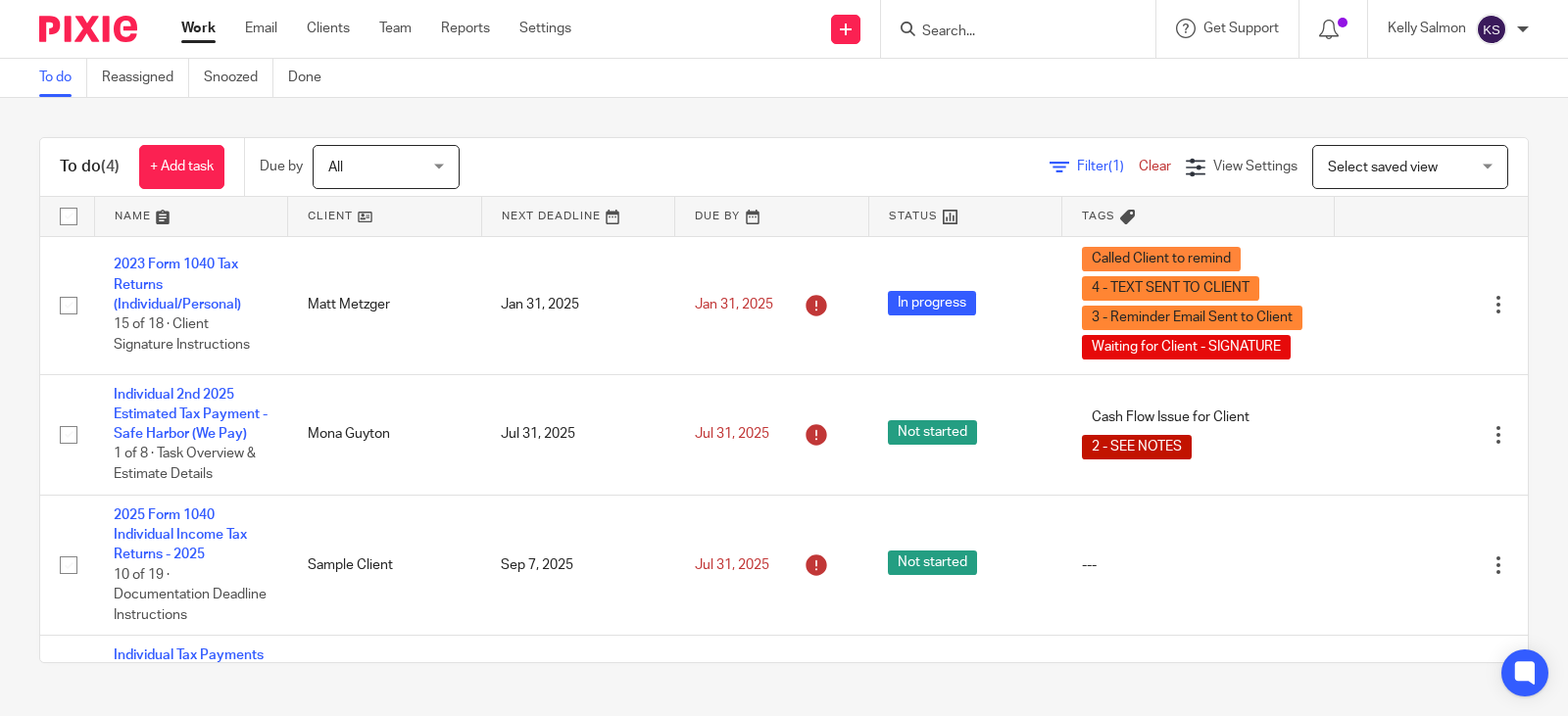 scroll, scrollTop: 0, scrollLeft: 0, axis: both 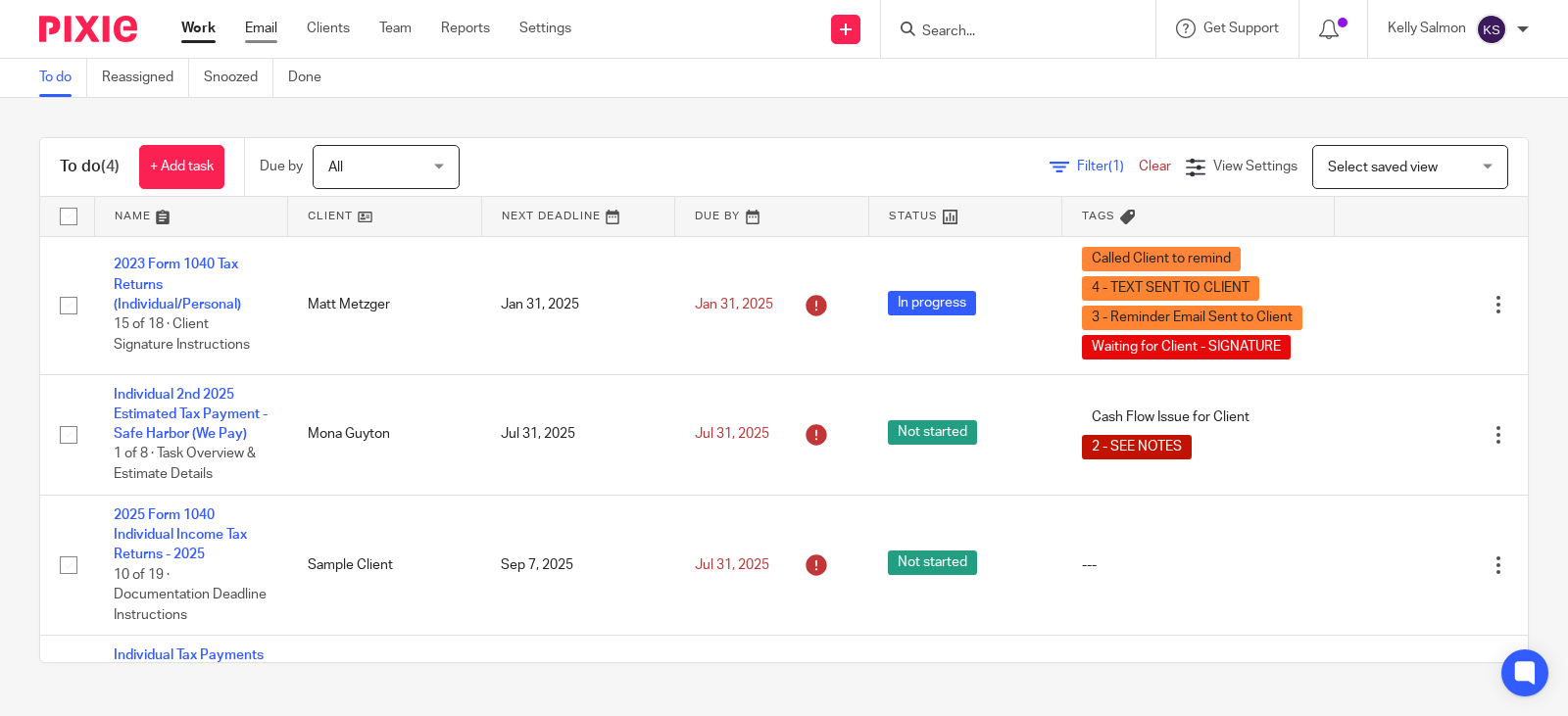 click on "Email" at bounding box center (261, 28) 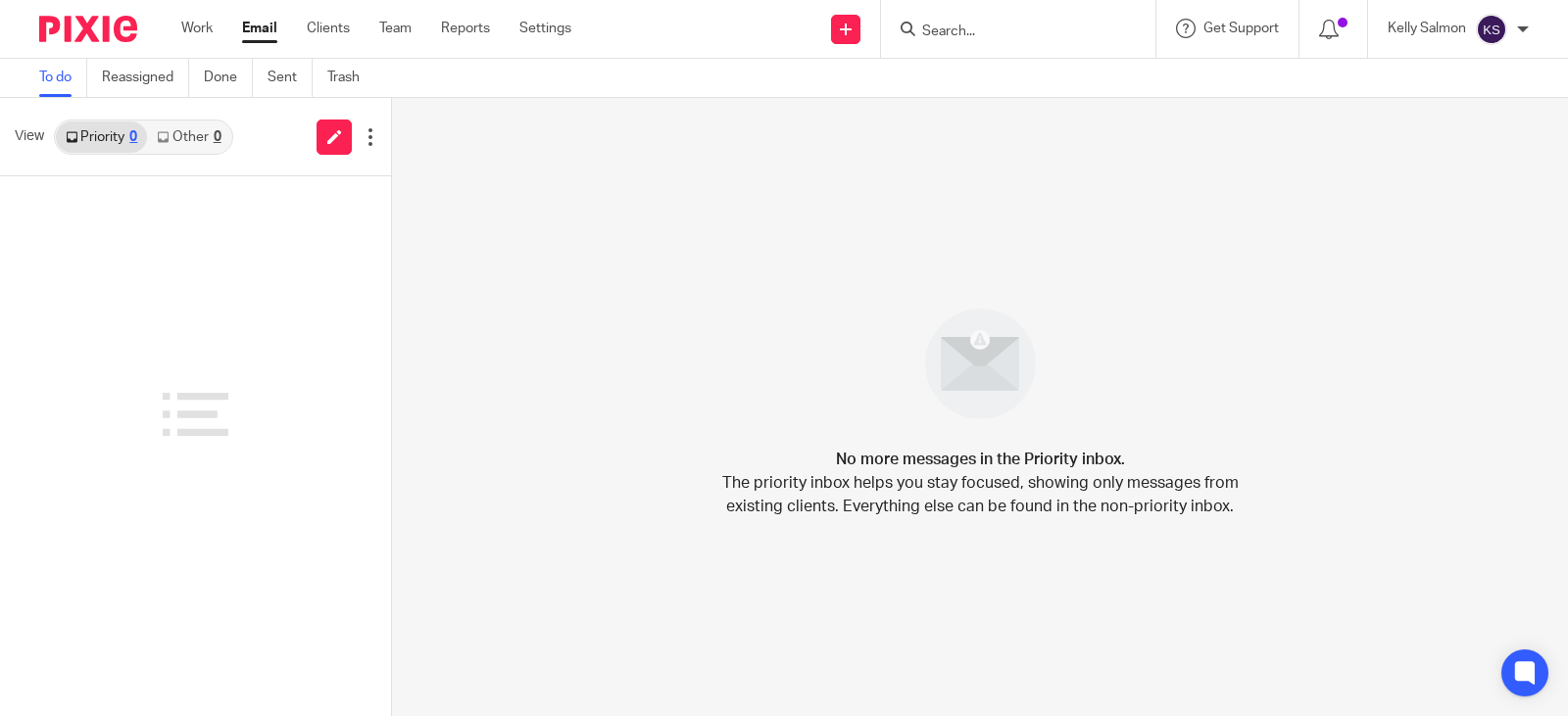 scroll, scrollTop: 0, scrollLeft: 0, axis: both 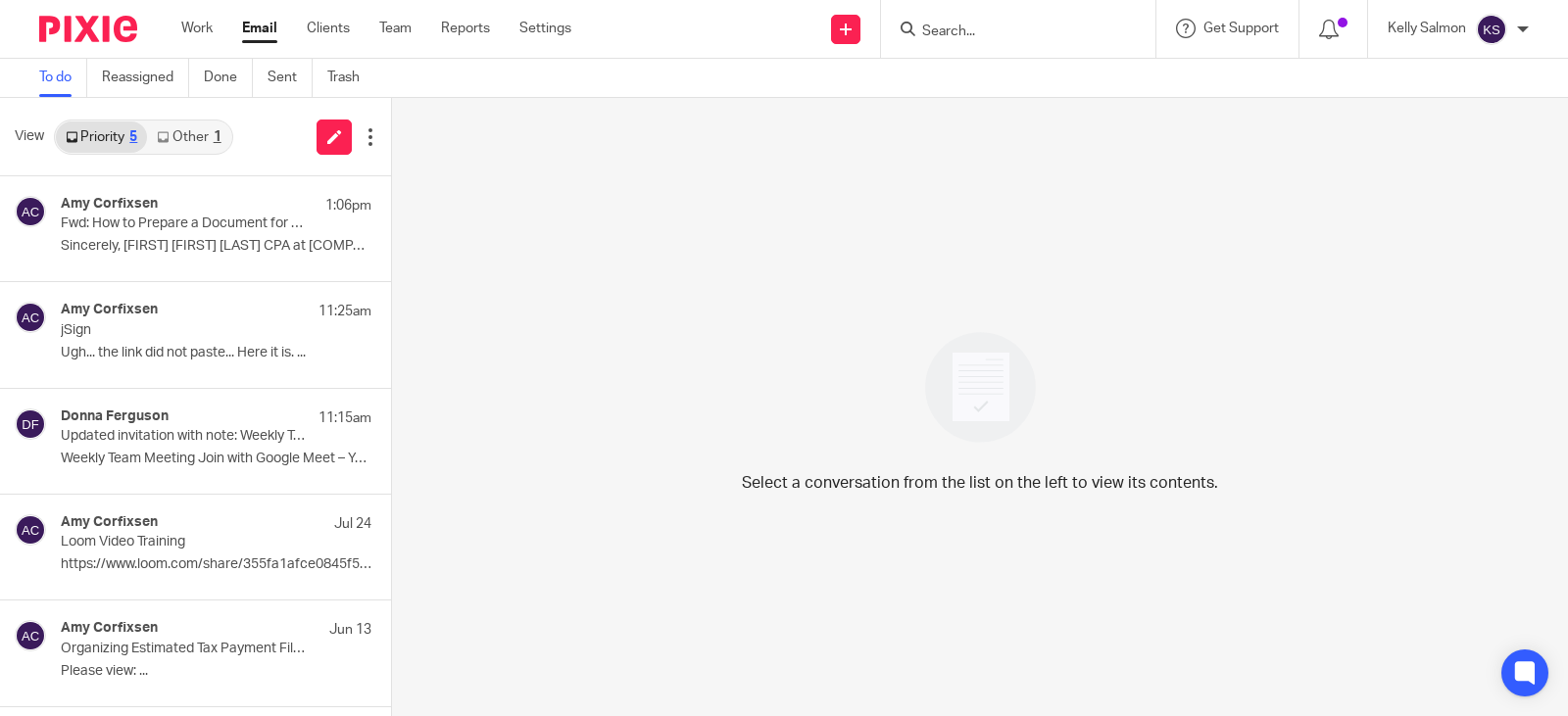 click on "Other
1" at bounding box center [188, 137] 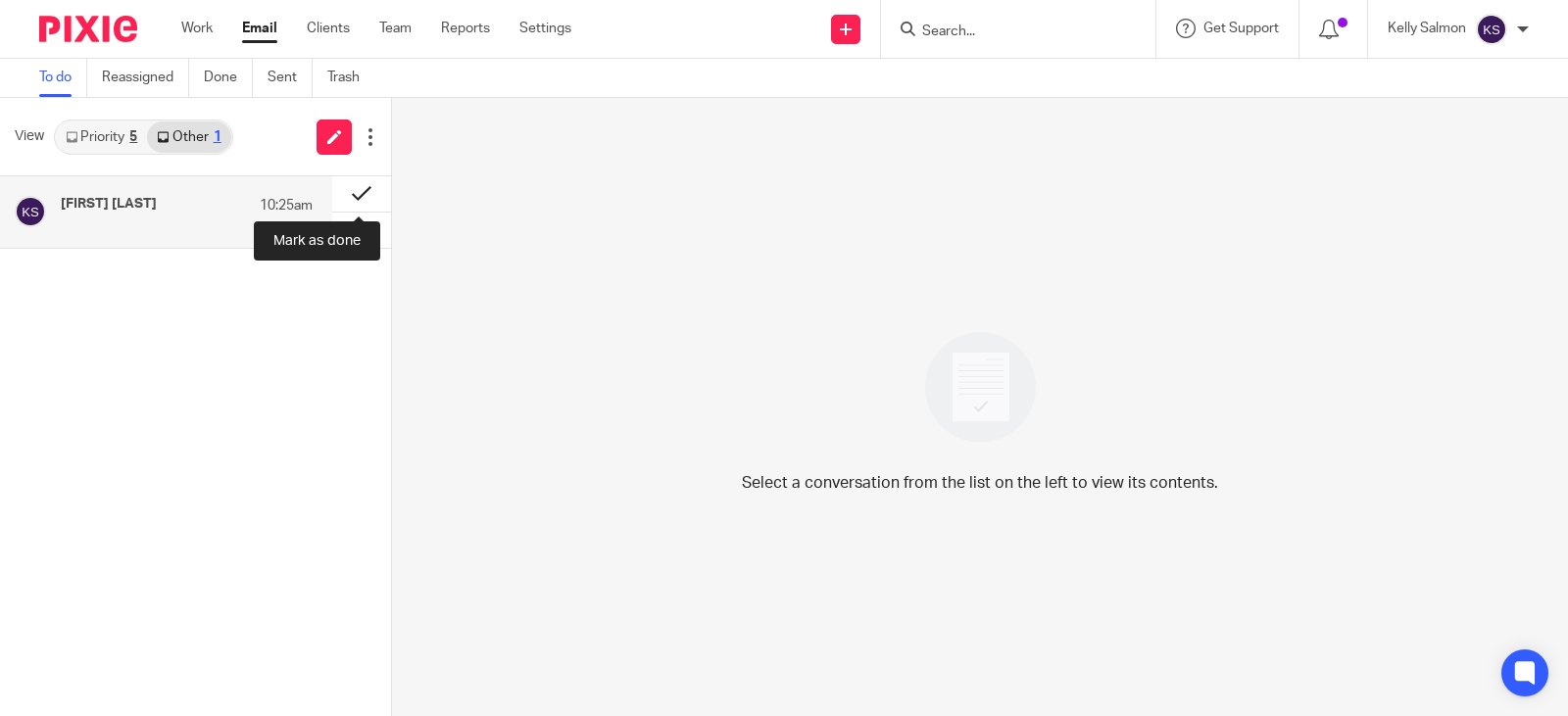 click at bounding box center (362, 194) 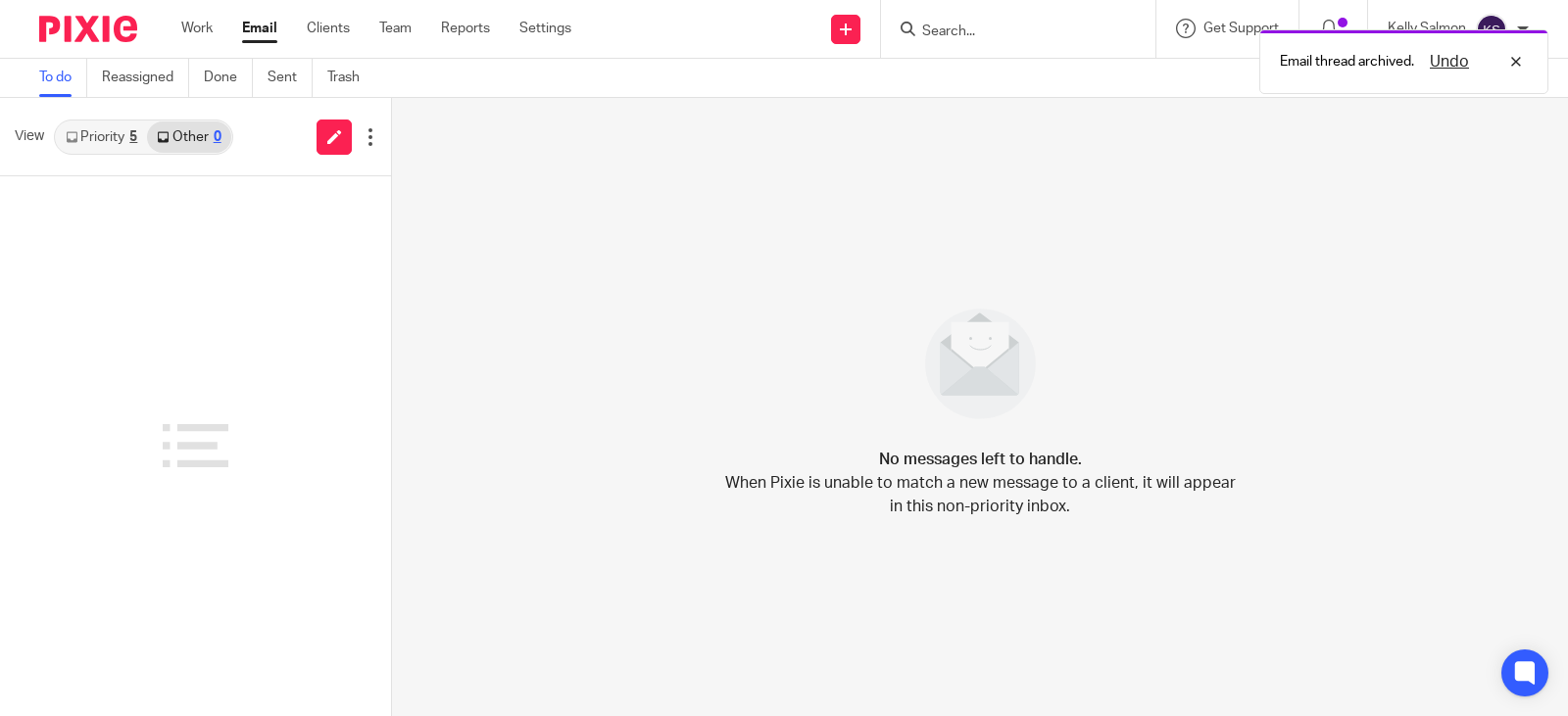 click on "Priority
5" at bounding box center [101, 137] 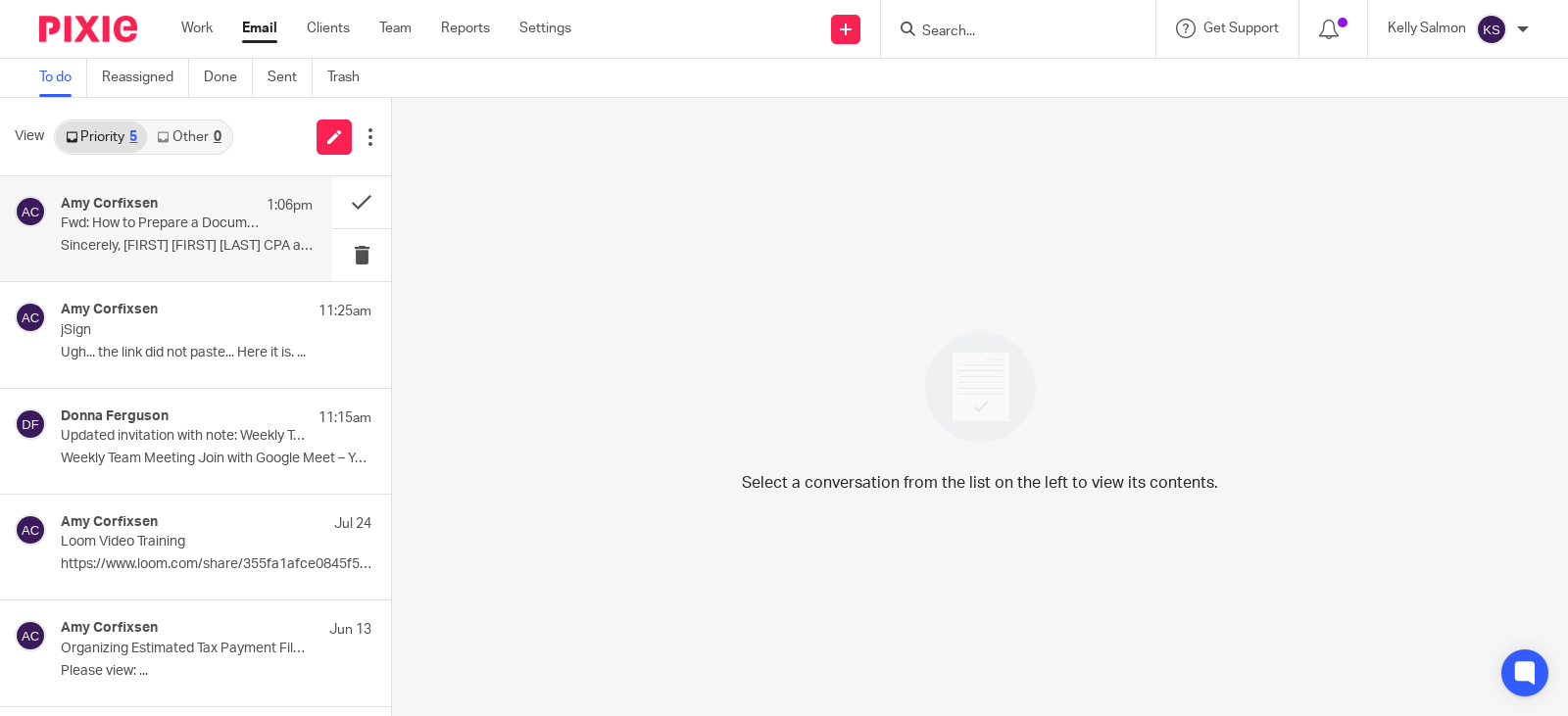 click on "Amy Corfixsen" at bounding box center (109, 204) 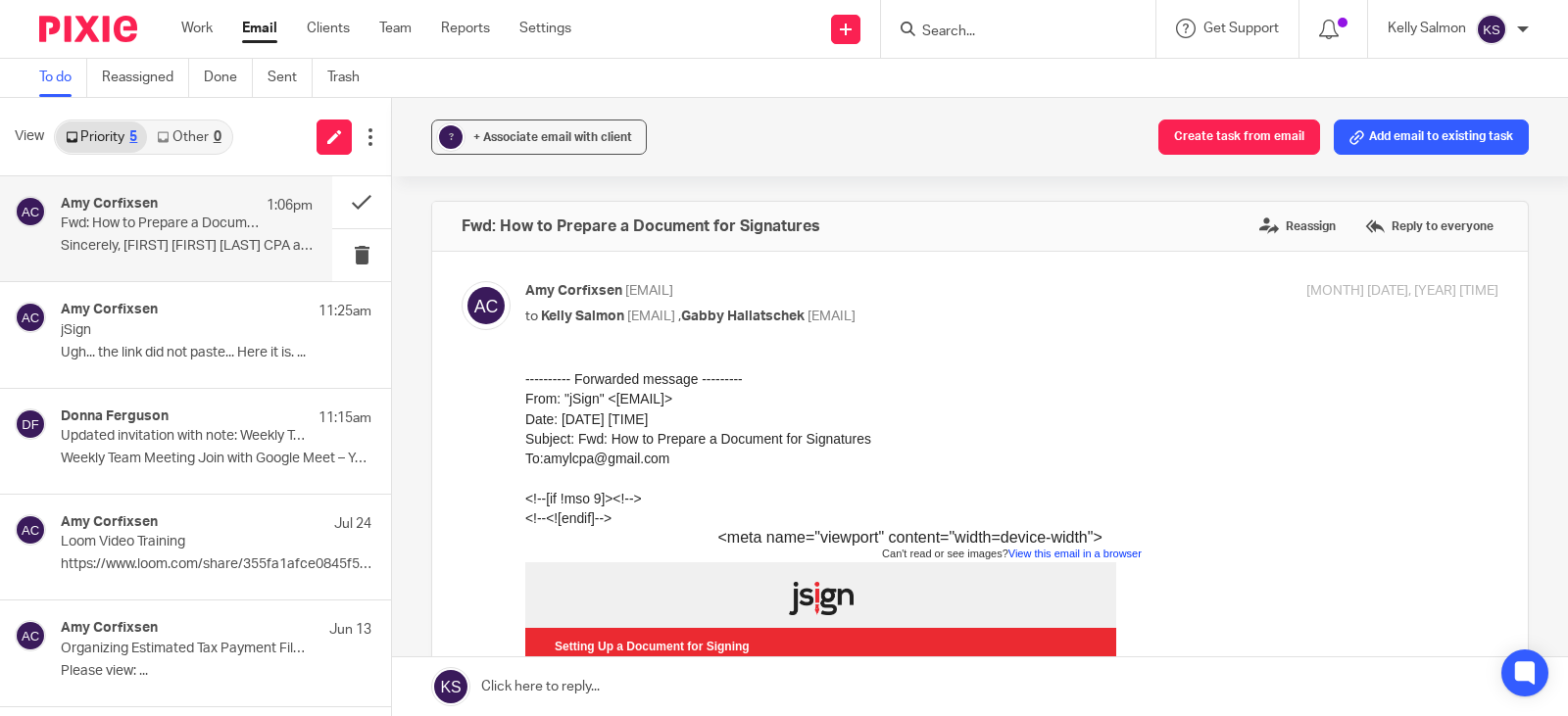 scroll, scrollTop: 0, scrollLeft: 0, axis: both 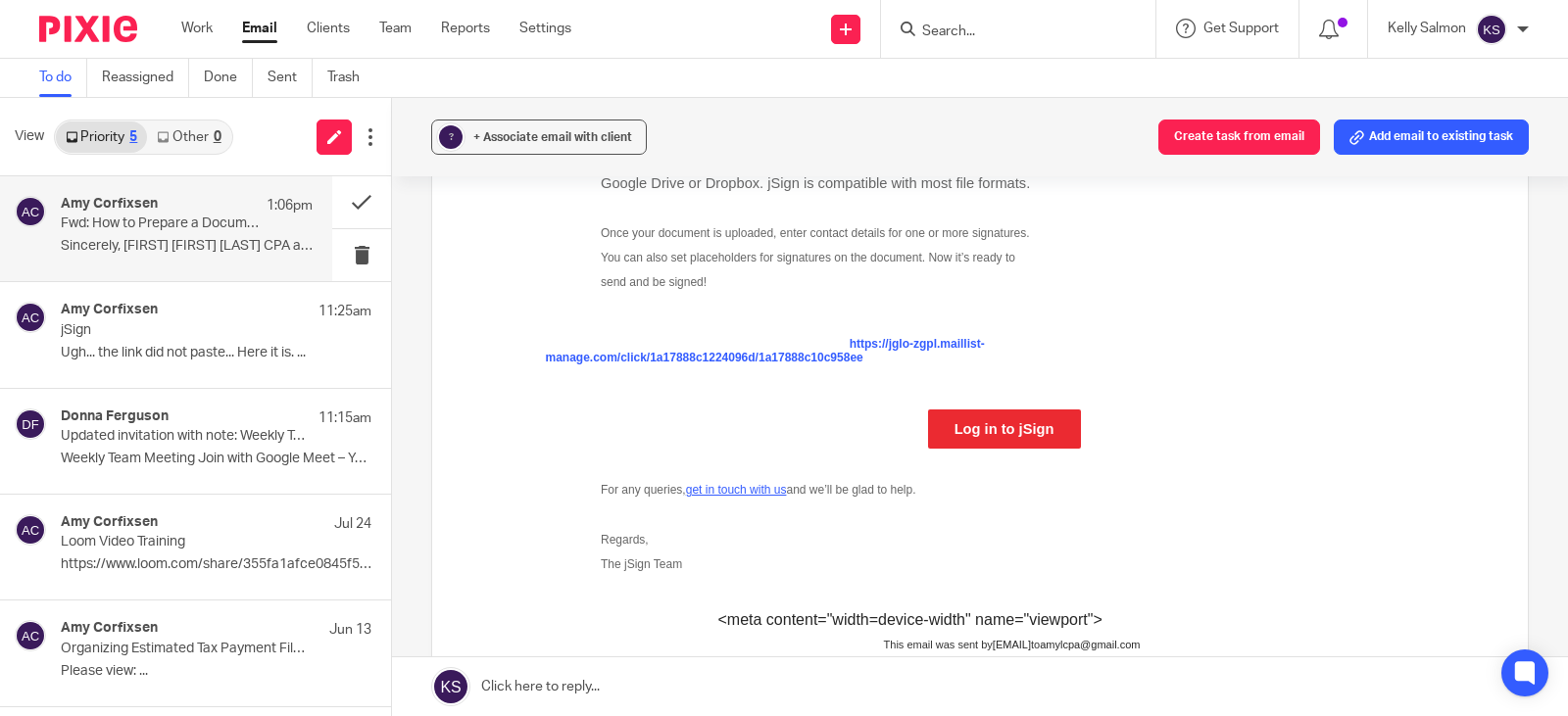 click on "Log in to jSign" at bounding box center [1004, 429] 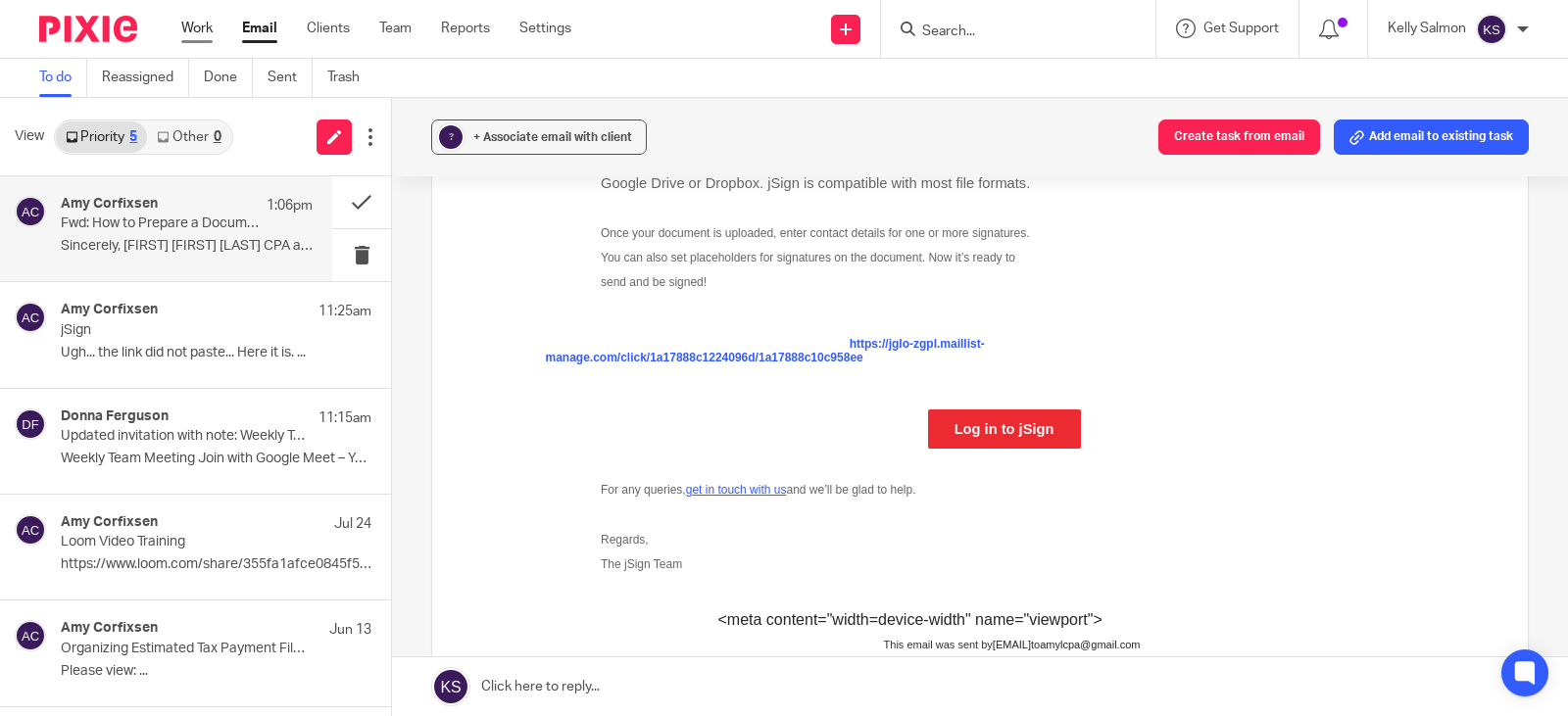 click on "Work" at bounding box center [197, 28] 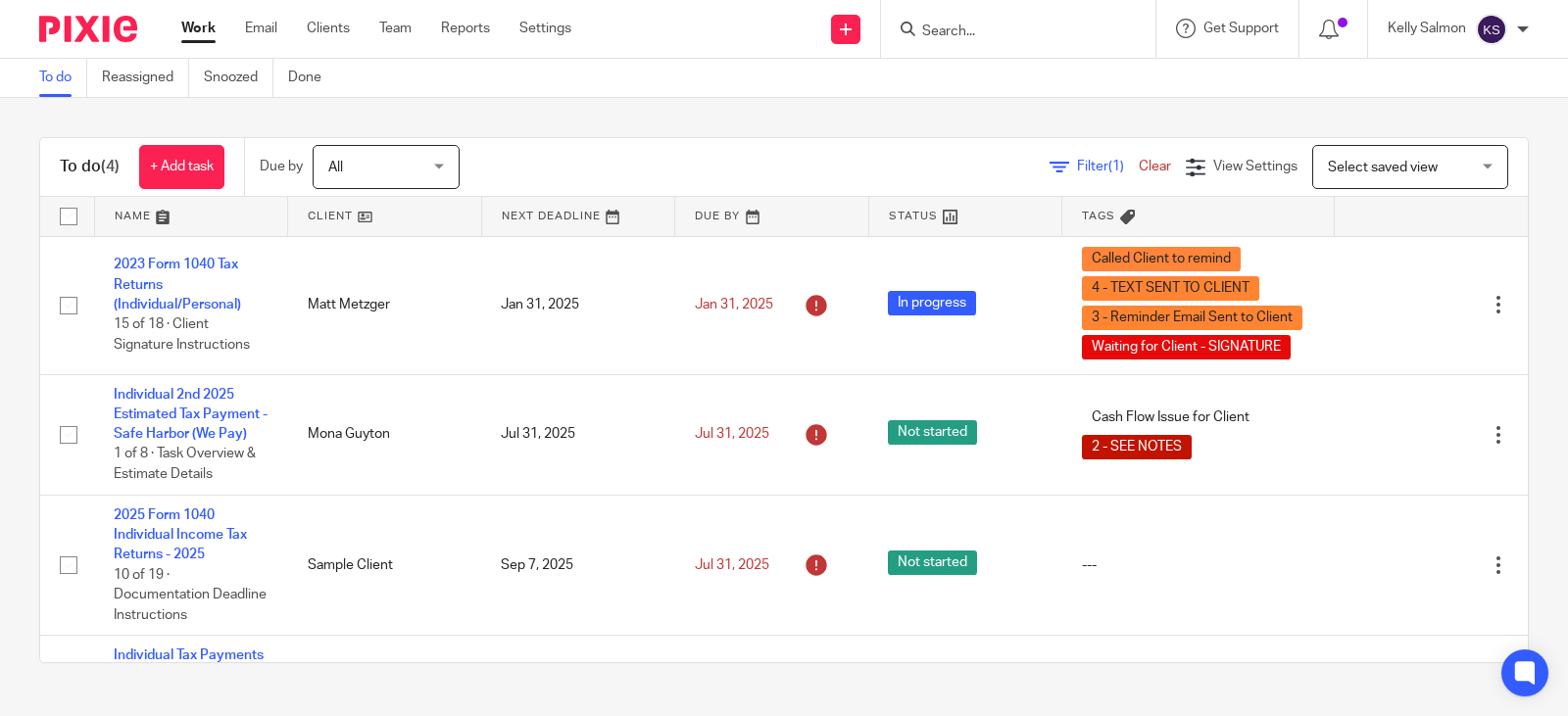 scroll, scrollTop: 0, scrollLeft: 0, axis: both 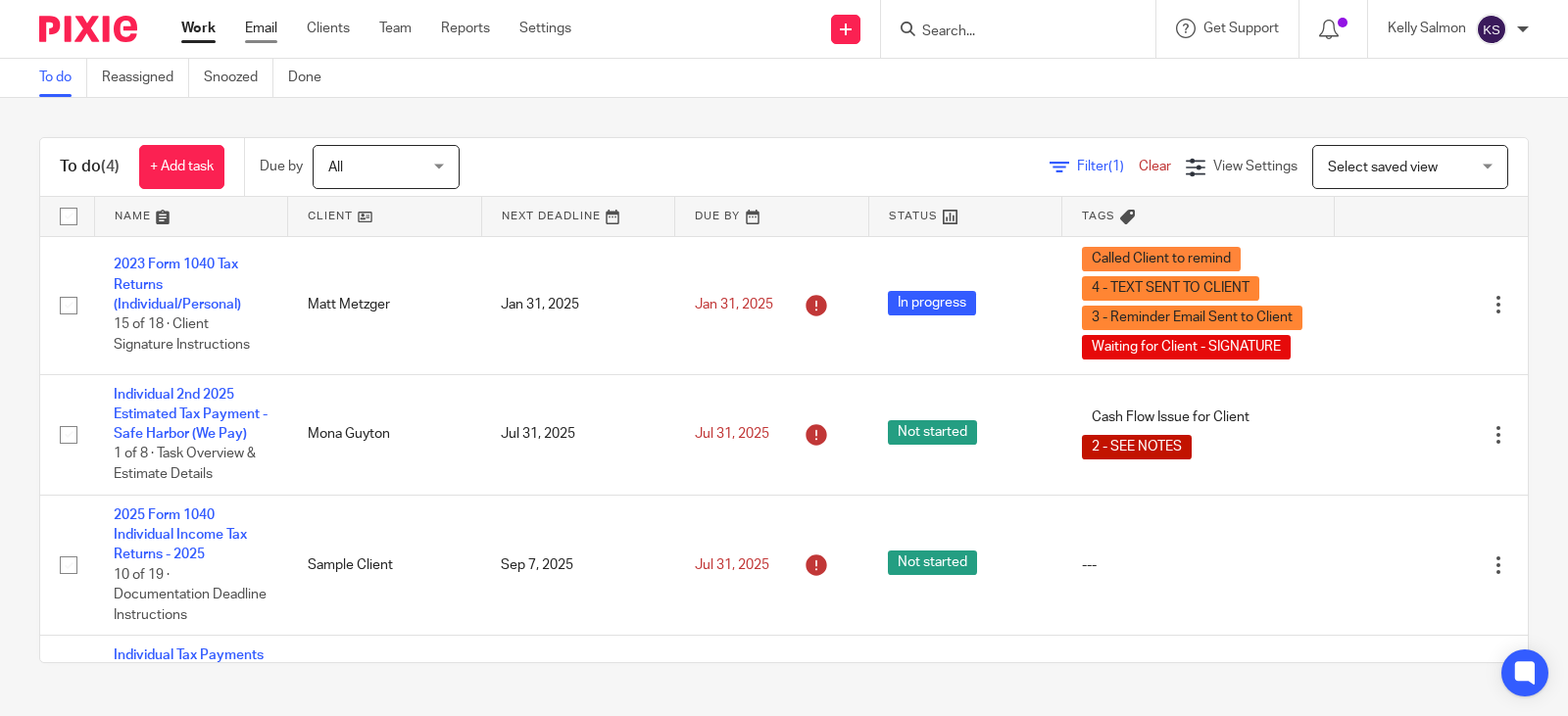 click on "Email" at bounding box center (261, 28) 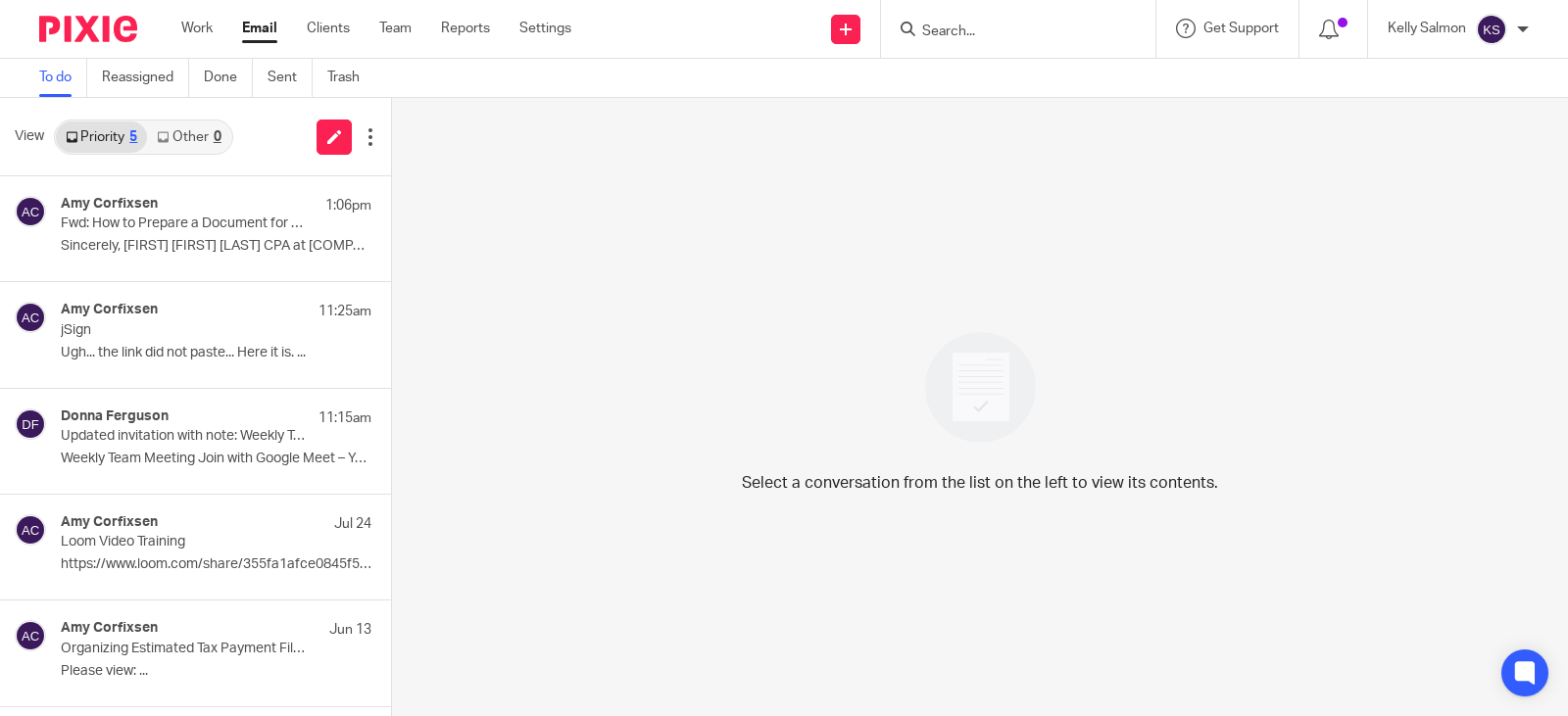 scroll, scrollTop: 0, scrollLeft: 0, axis: both 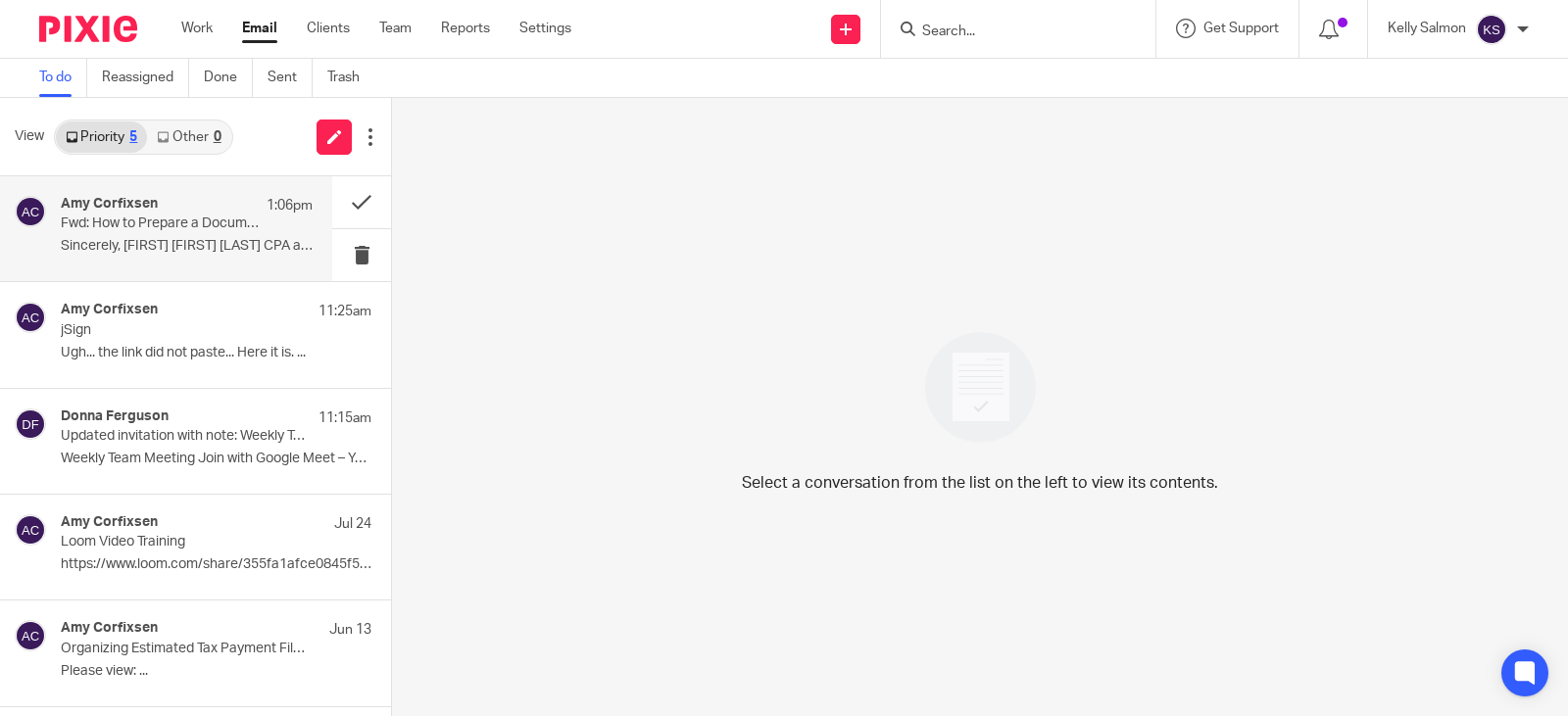 click on "[FIRST] [LAST]
[HOUR]:[MINUTE]" at bounding box center [186, 206] 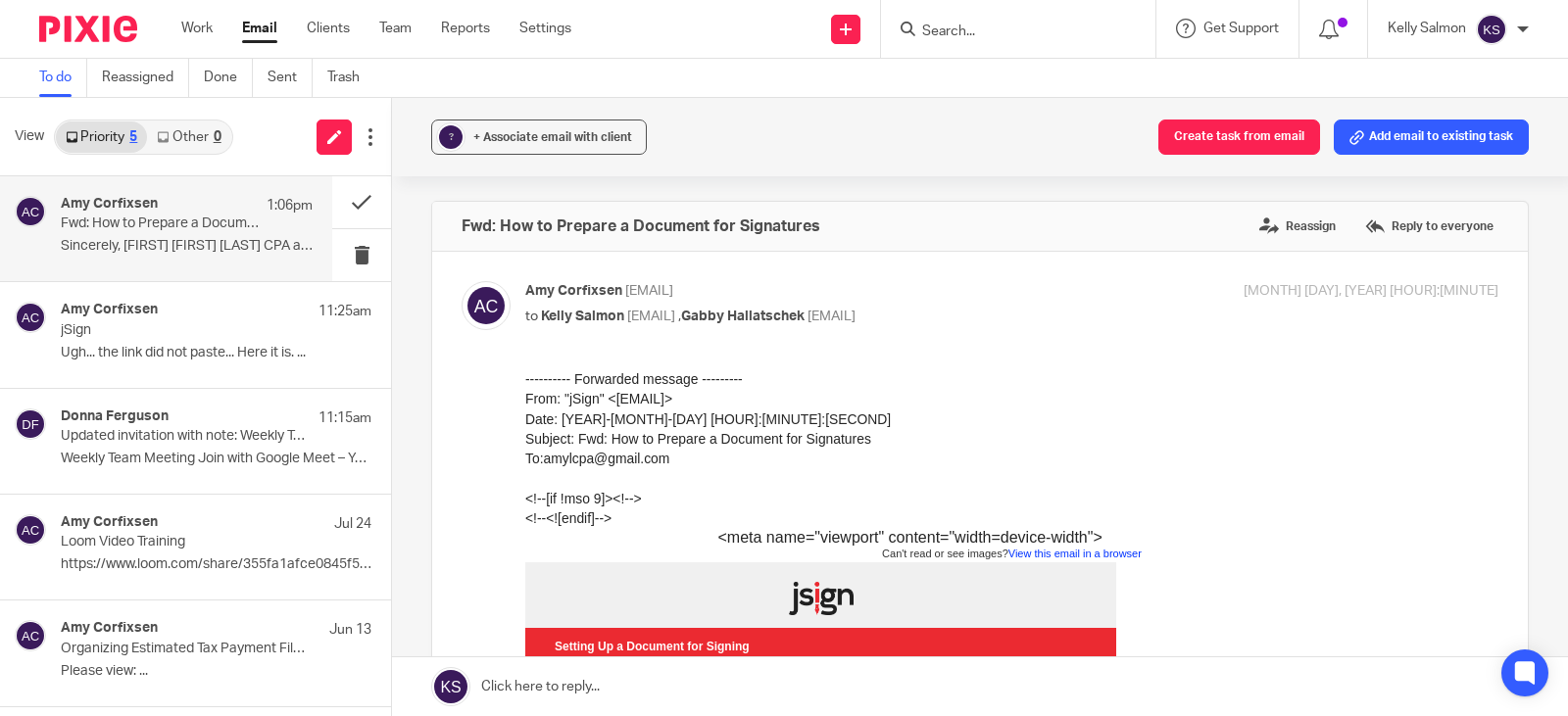 scroll, scrollTop: 0, scrollLeft: 0, axis: both 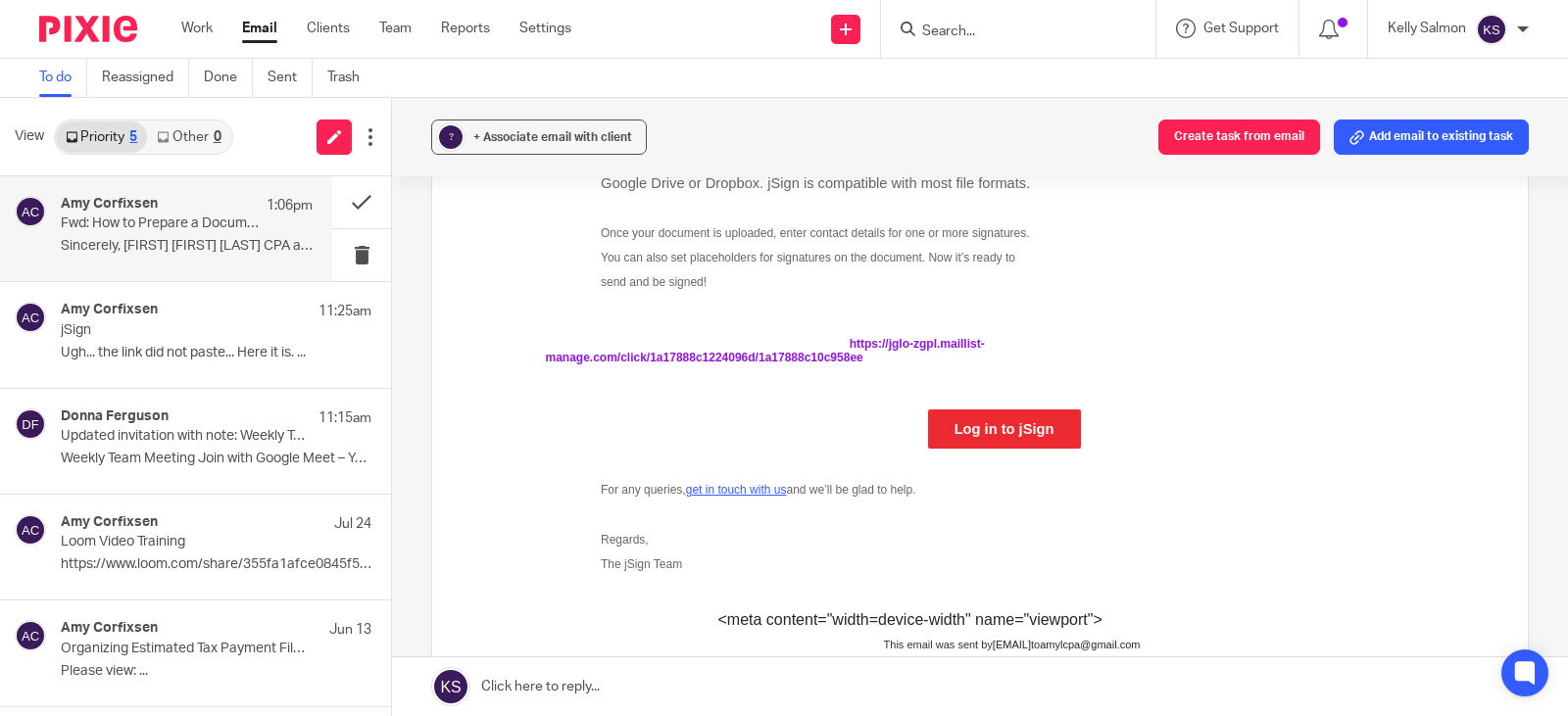 click on "https://jglo-zgpl.maillist-manage.com/click/1a17888c1224096d/1a17888c10c958ee" at bounding box center [764, 351] 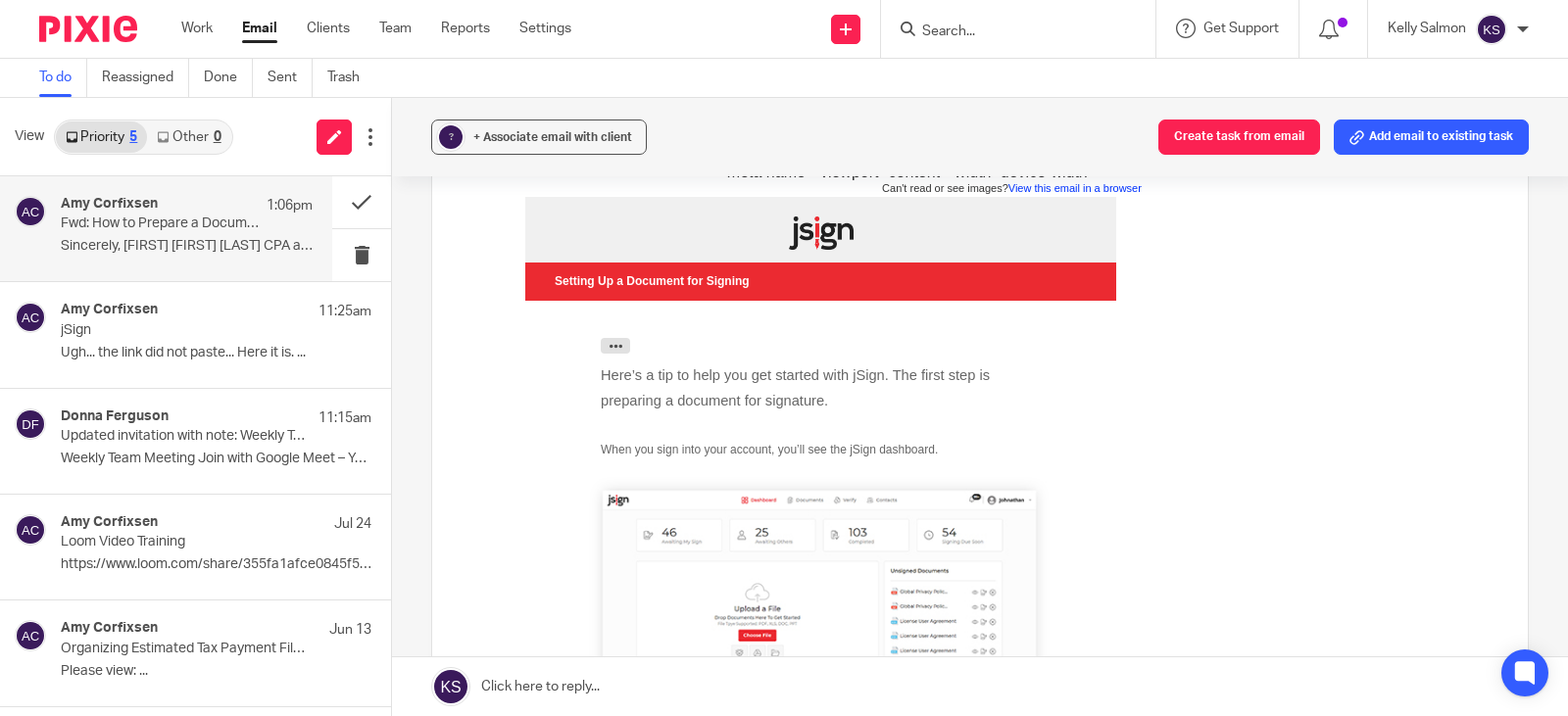 scroll, scrollTop: 392, scrollLeft: 0, axis: vertical 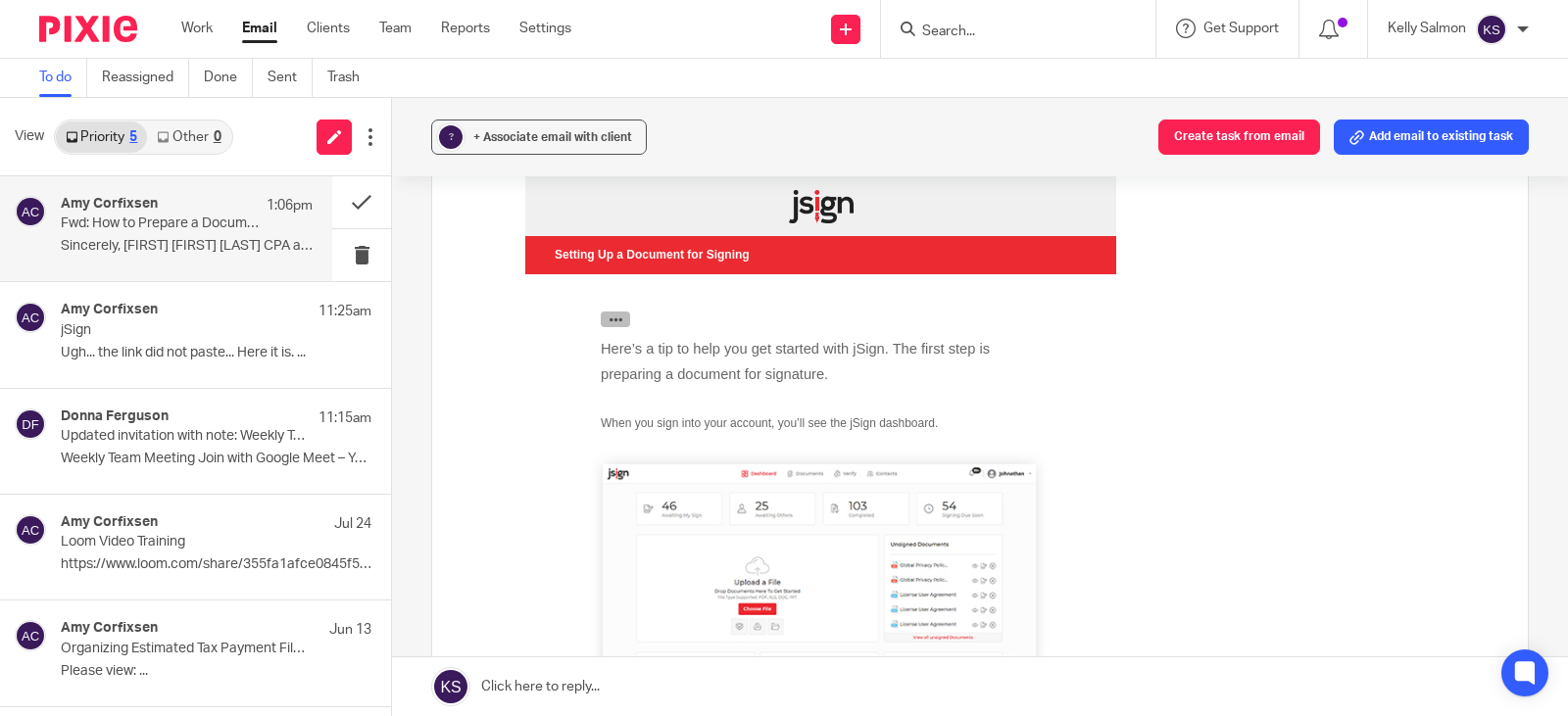 click at bounding box center [615, 319] 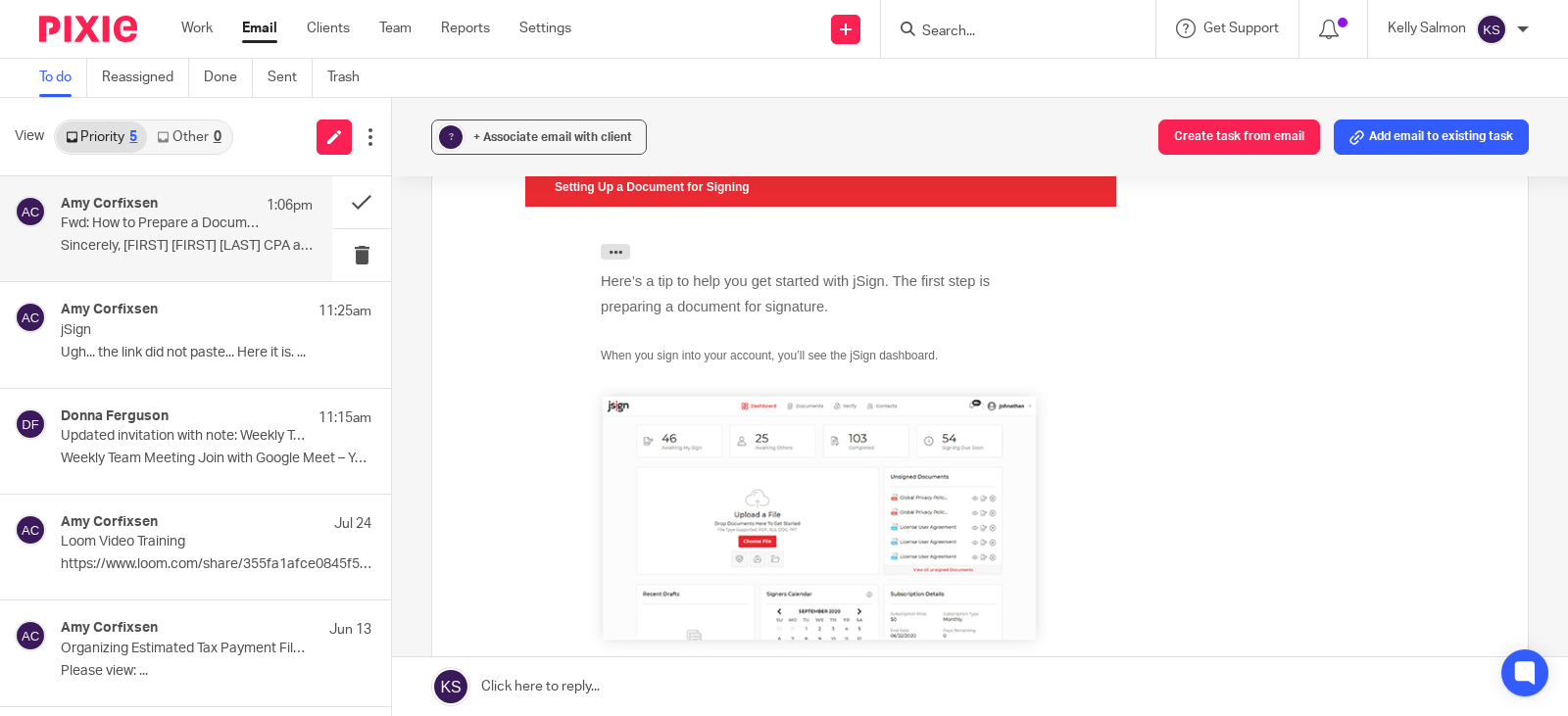 scroll, scrollTop: 490, scrollLeft: 0, axis: vertical 